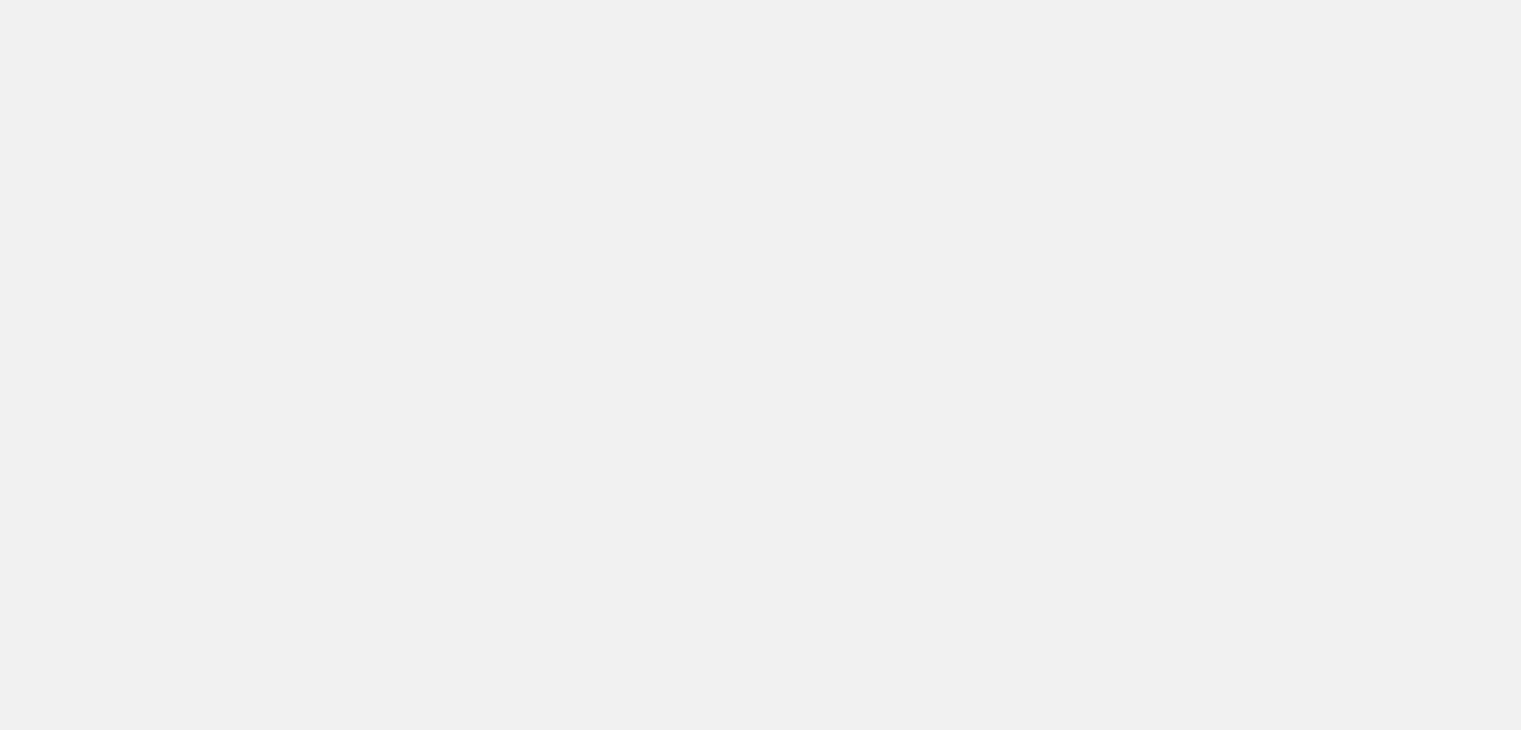 scroll, scrollTop: 0, scrollLeft: 0, axis: both 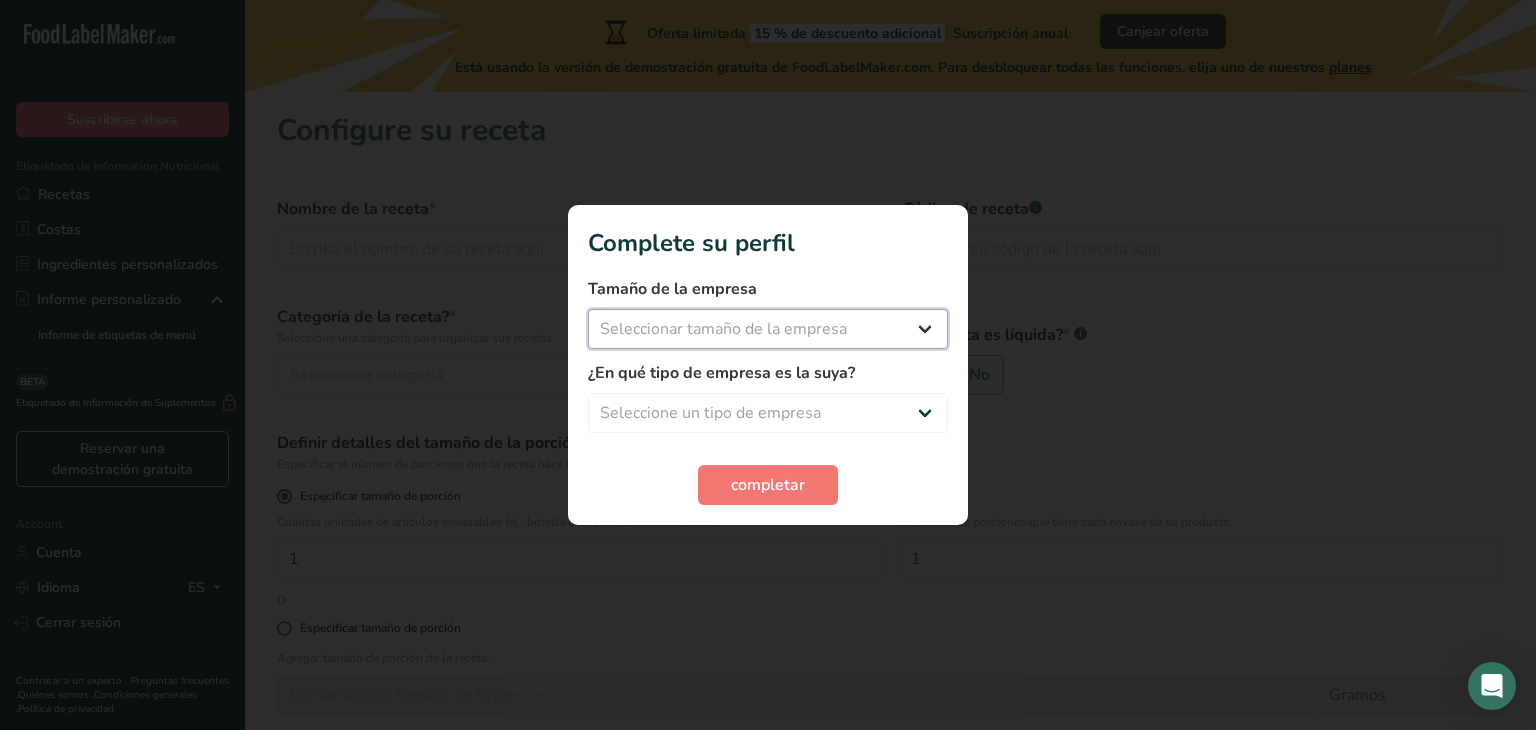 click on "Seleccionar tamaño de la empresa" at bounding box center (768, 329) 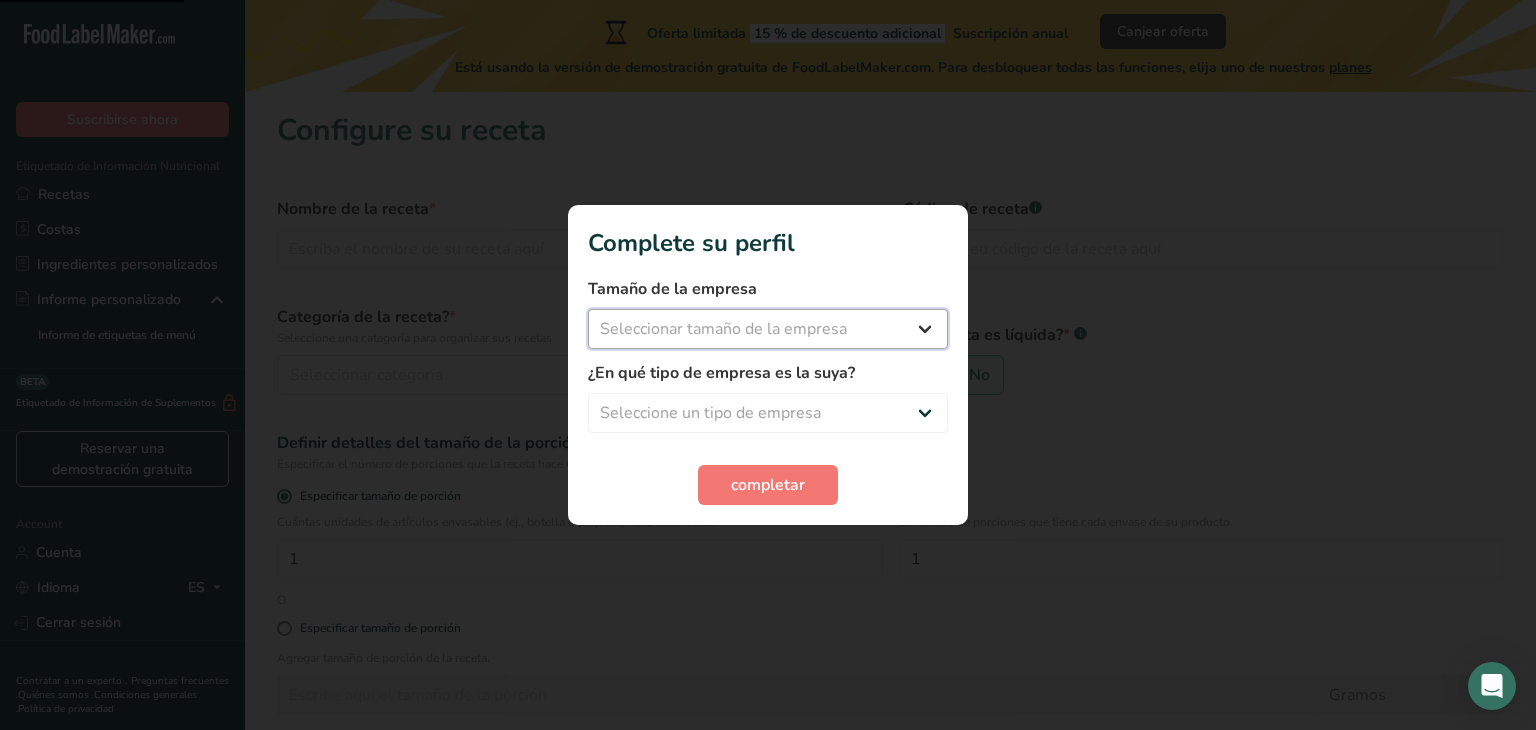 click on "Seleccionar tamaño de la empresa" at bounding box center [768, 329] 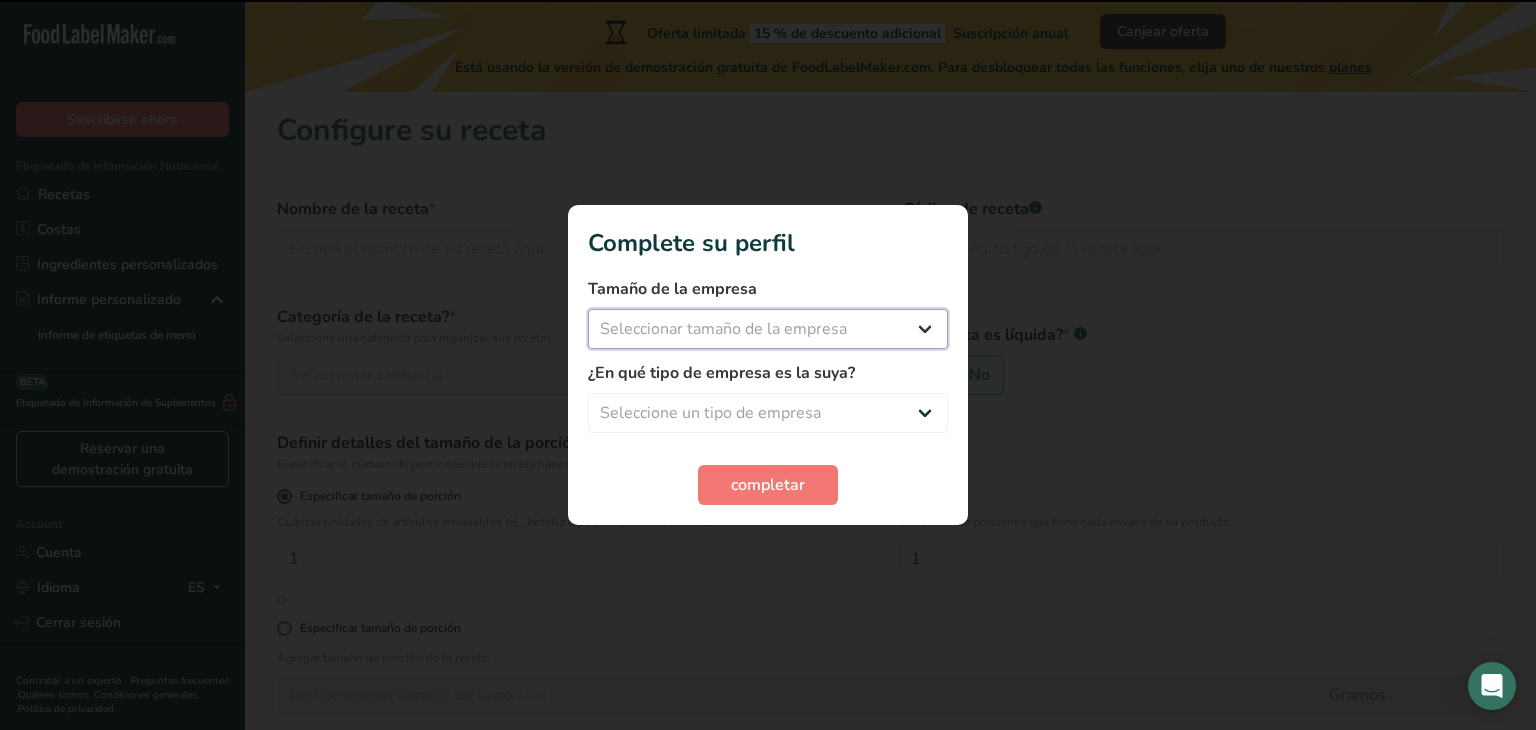 select on "1" 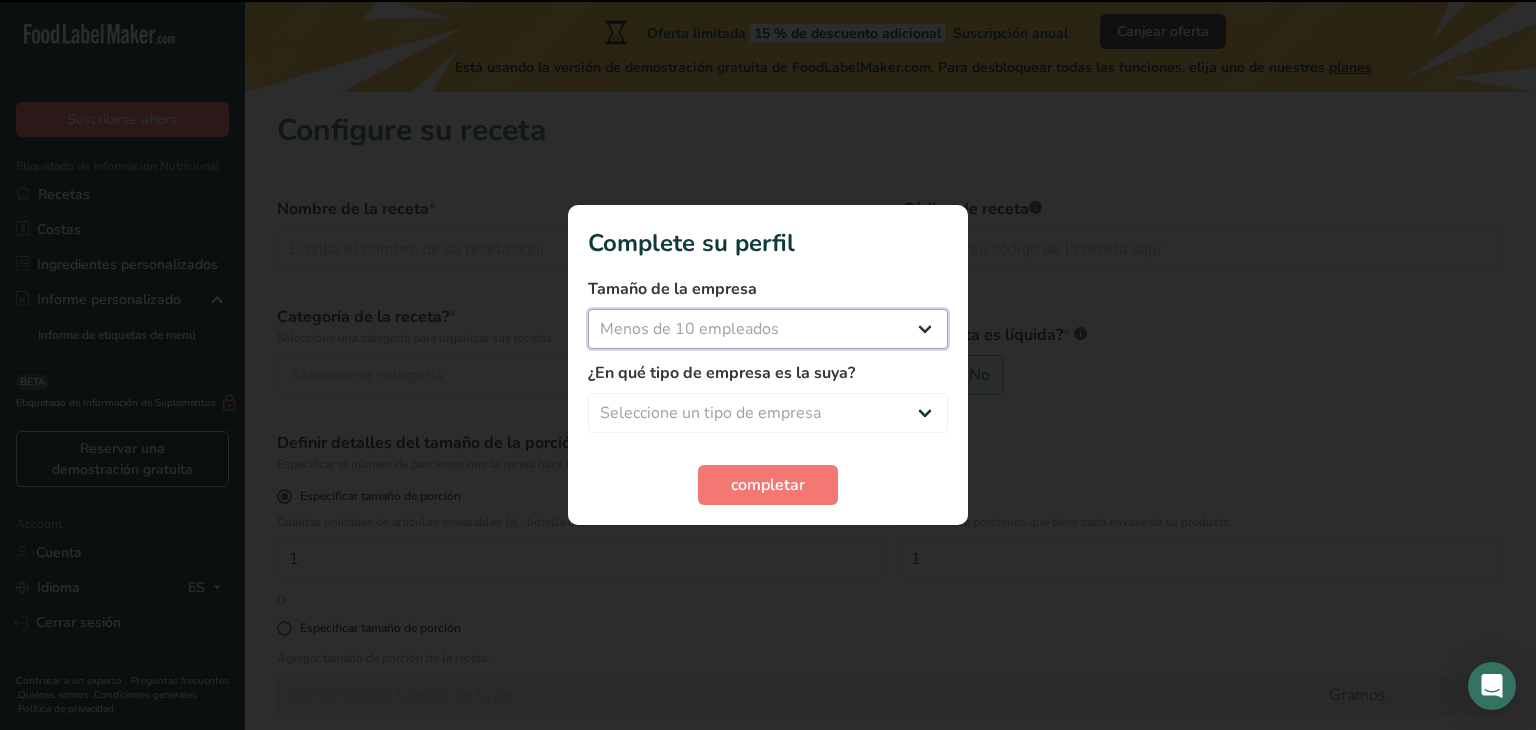click on "Seleccionar tamaño de la empresa
Menos de 10 empleados
De 10 a 50 empleados
De 51 a 500 empleados
Más de 500 empleados" at bounding box center (768, 329) 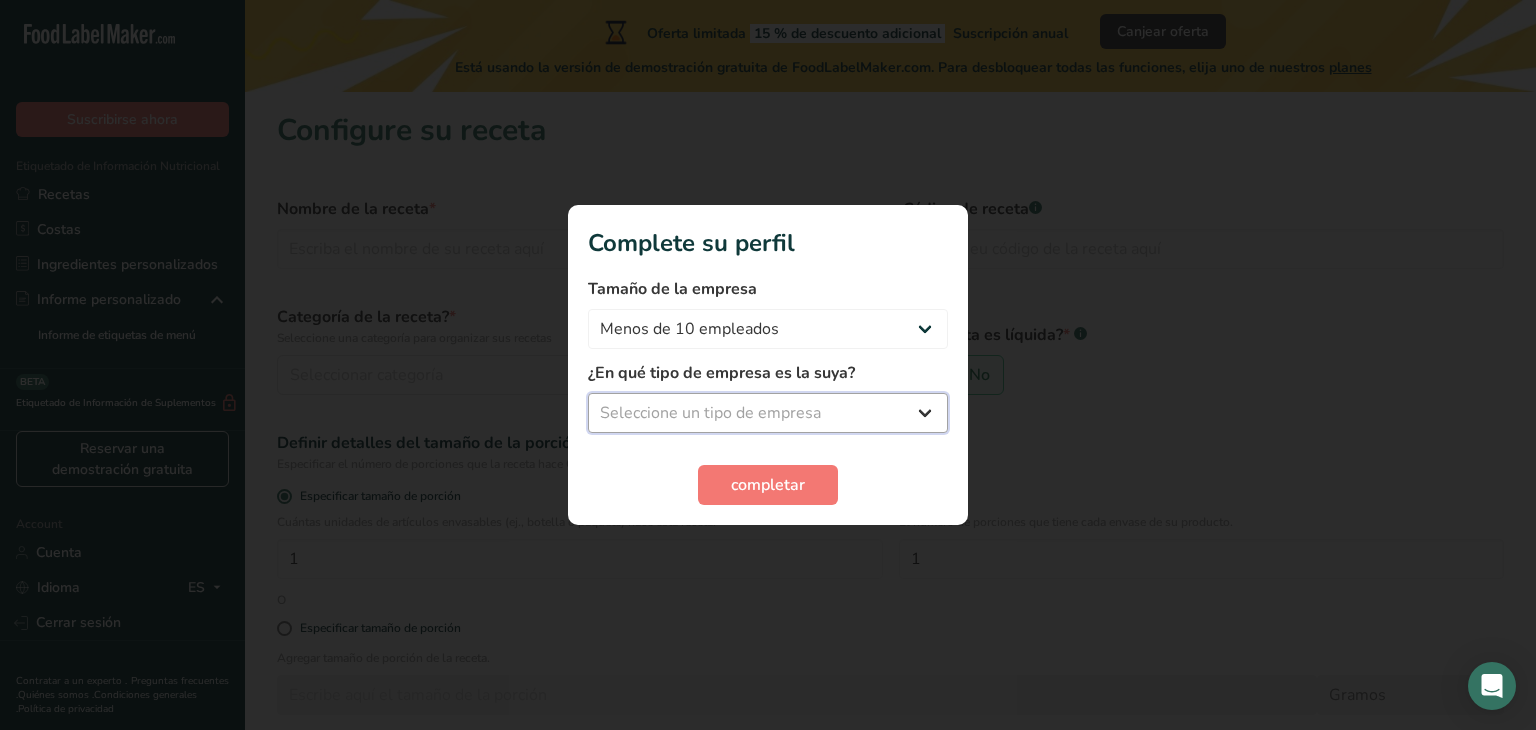 click on "Seleccione un tipo de empresa
Fabricante de alimentos envasados
Restaurante y cafetería
Panadería
Empresa de comidas preparadas y cáterin
Nutricionista
Bloguero gastronómico
Entrenador personal
Otro" at bounding box center (768, 413) 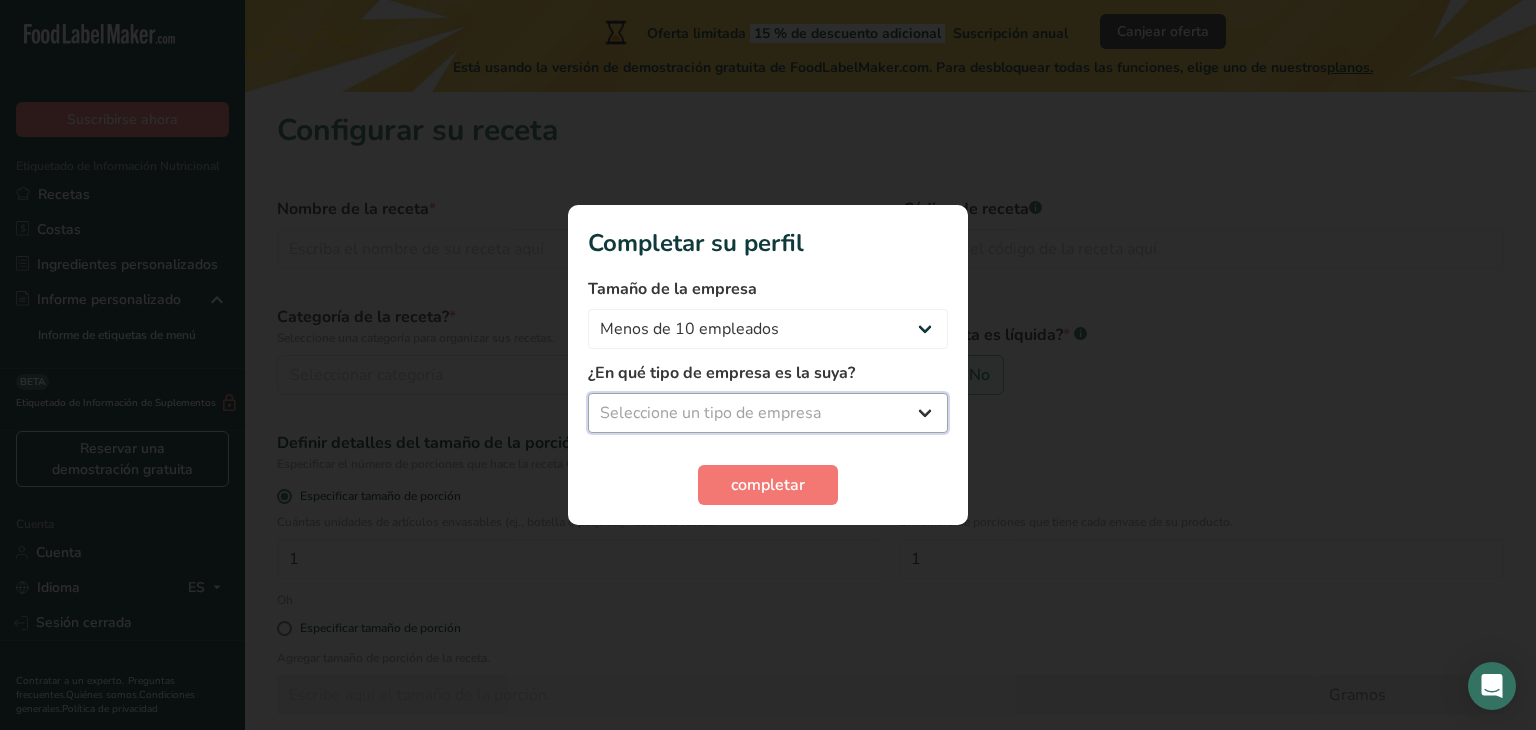select on "1" 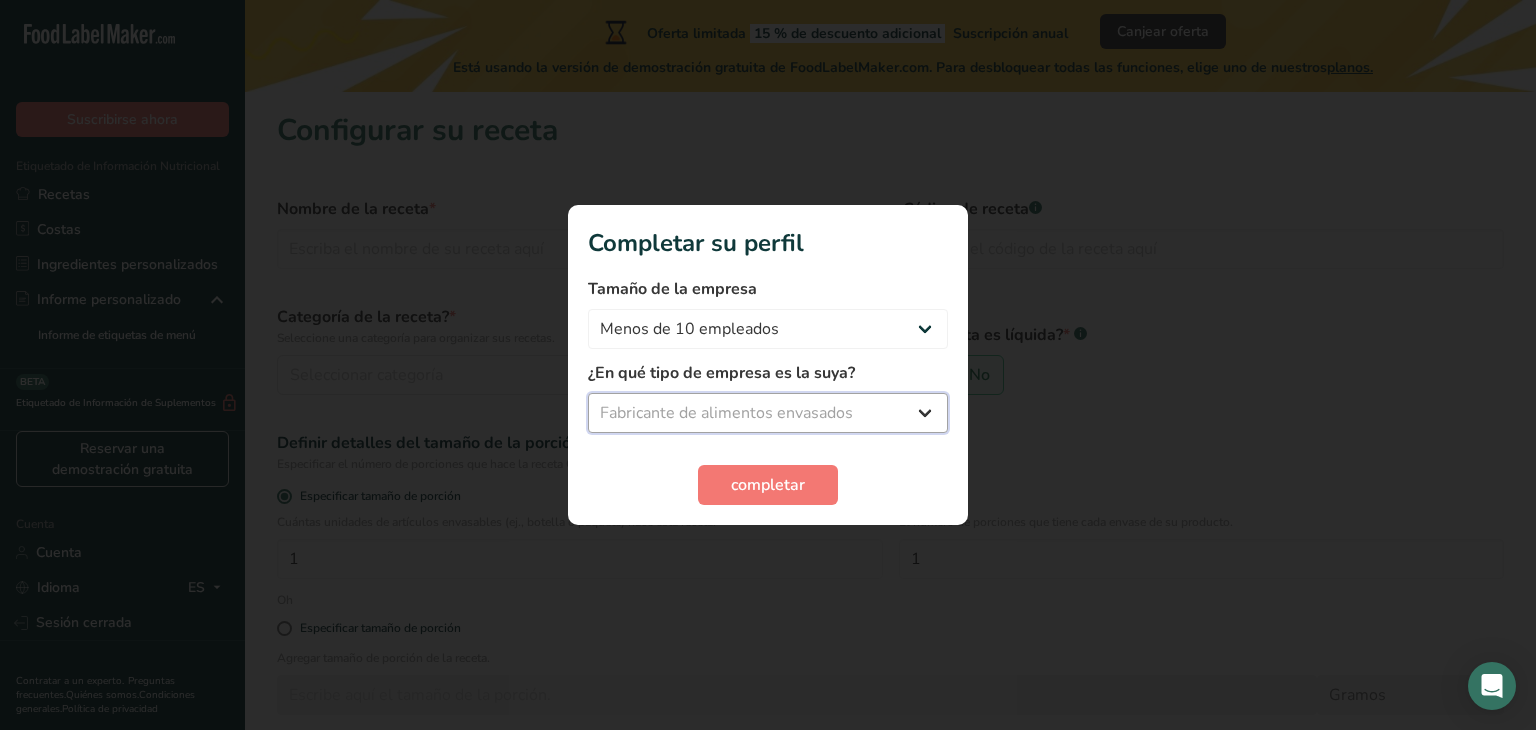 click on "Seleccione un tipo de empresa
Fabricante de alimentos envasados
Restaurante y cafetería
Panadería
Empresa de comidas preparadas y cáterin
Nutricionista
Bloguero gastronómico
Entrenador personal
Otro" at bounding box center (768, 413) 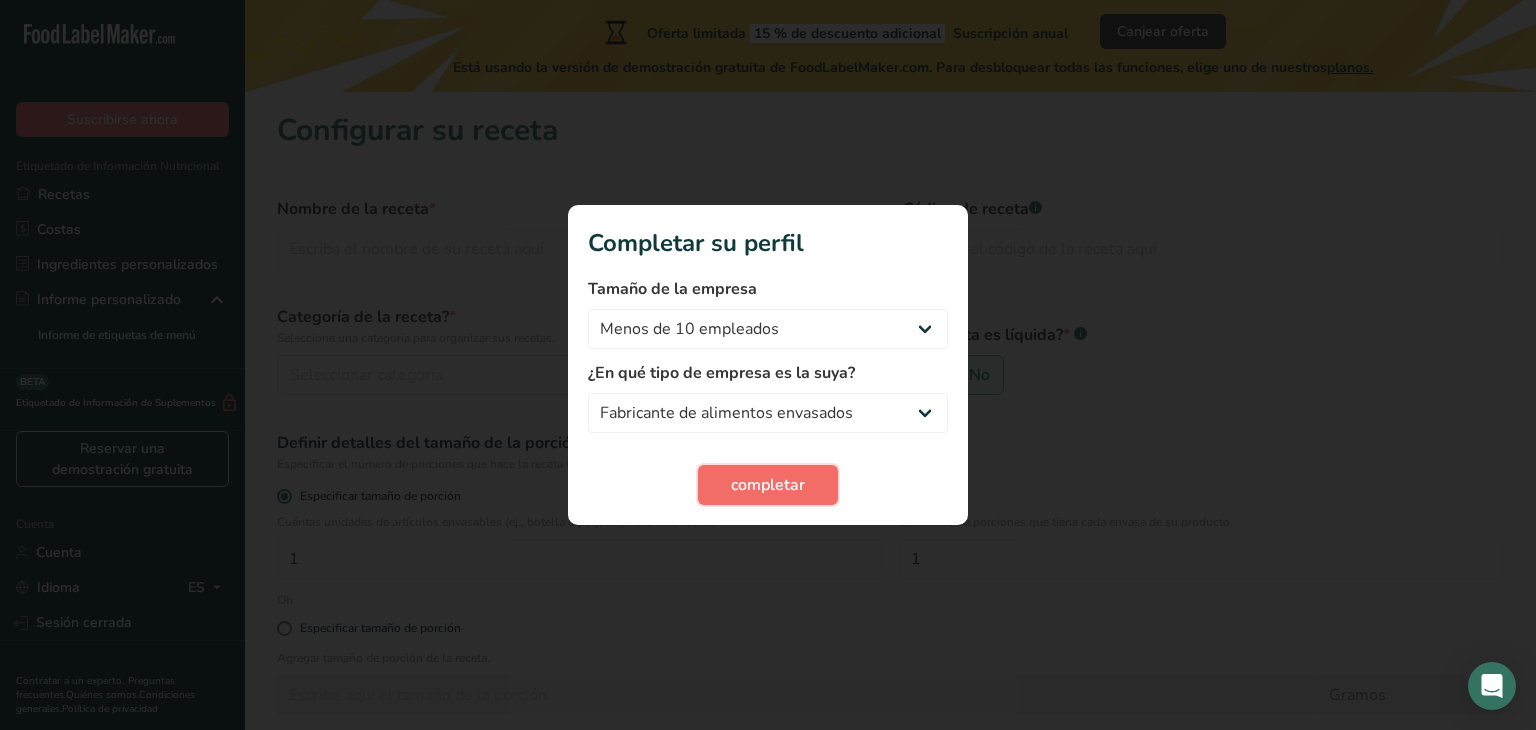 click on "completar" at bounding box center (768, 485) 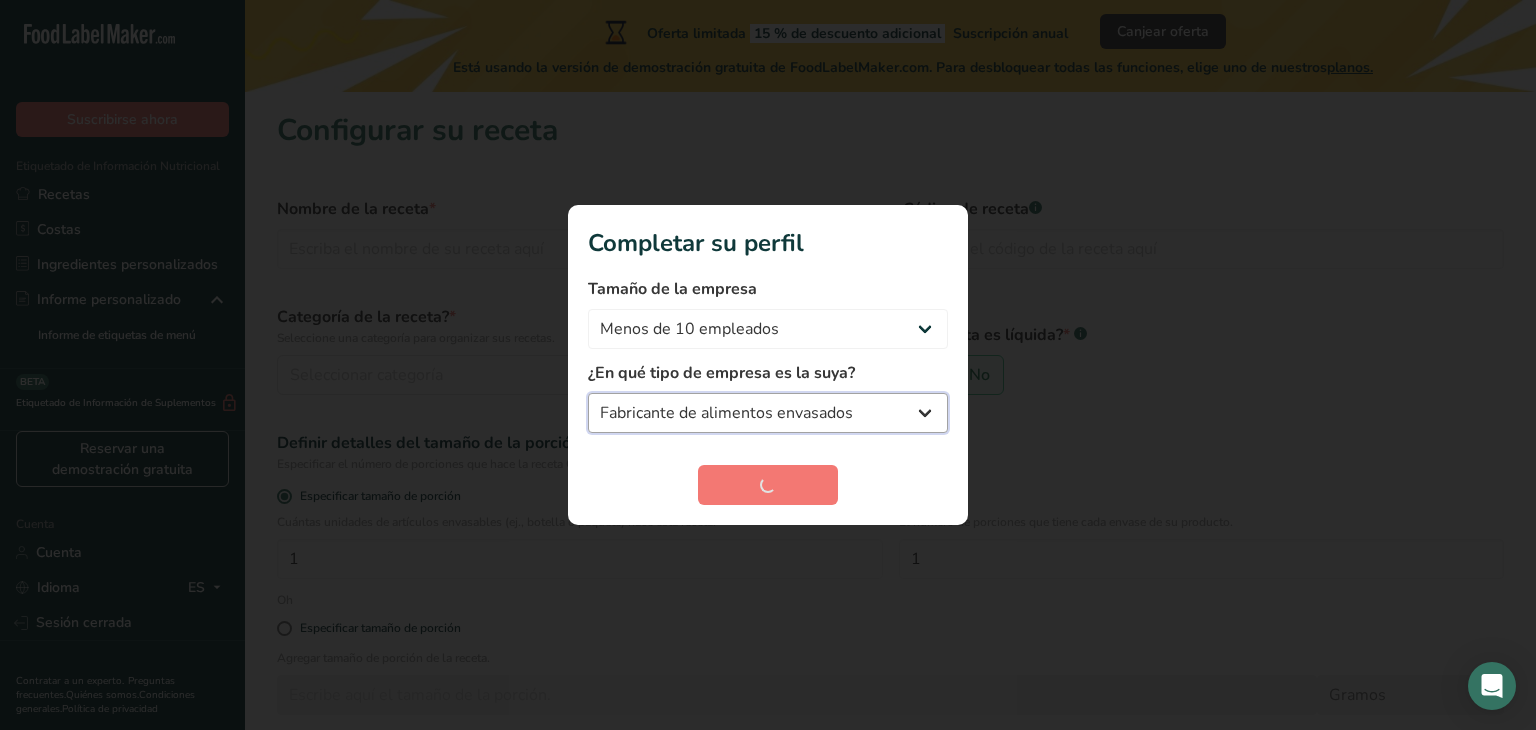 click on "Fabricante de alimentos envasados
Restaurante y cafetería
Panadería
Empresa de comidas preparadas y cáterin
Nutricionista
Bloguero gastronómico
Entrenador personal
Otro" at bounding box center (768, 413) 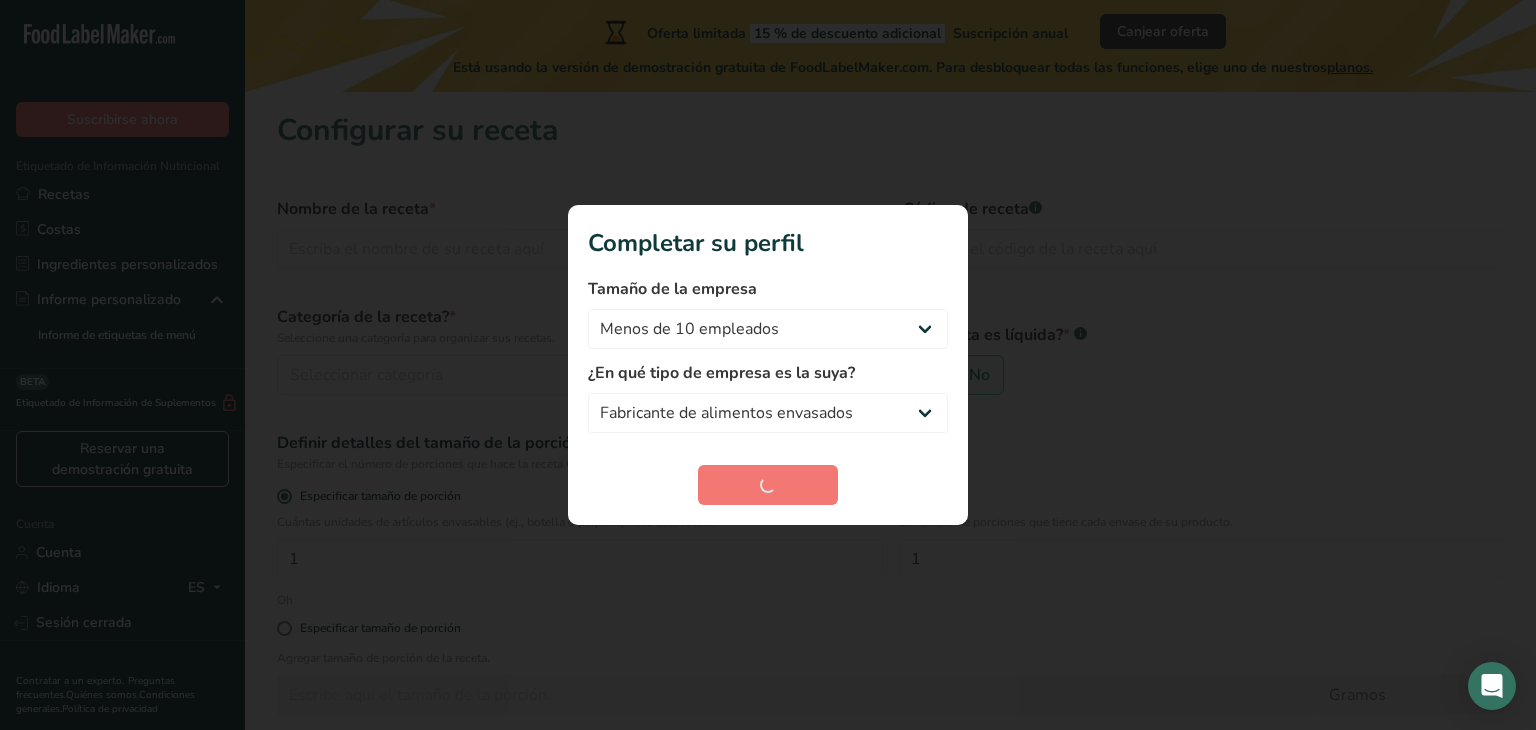 click at bounding box center [768, 365] 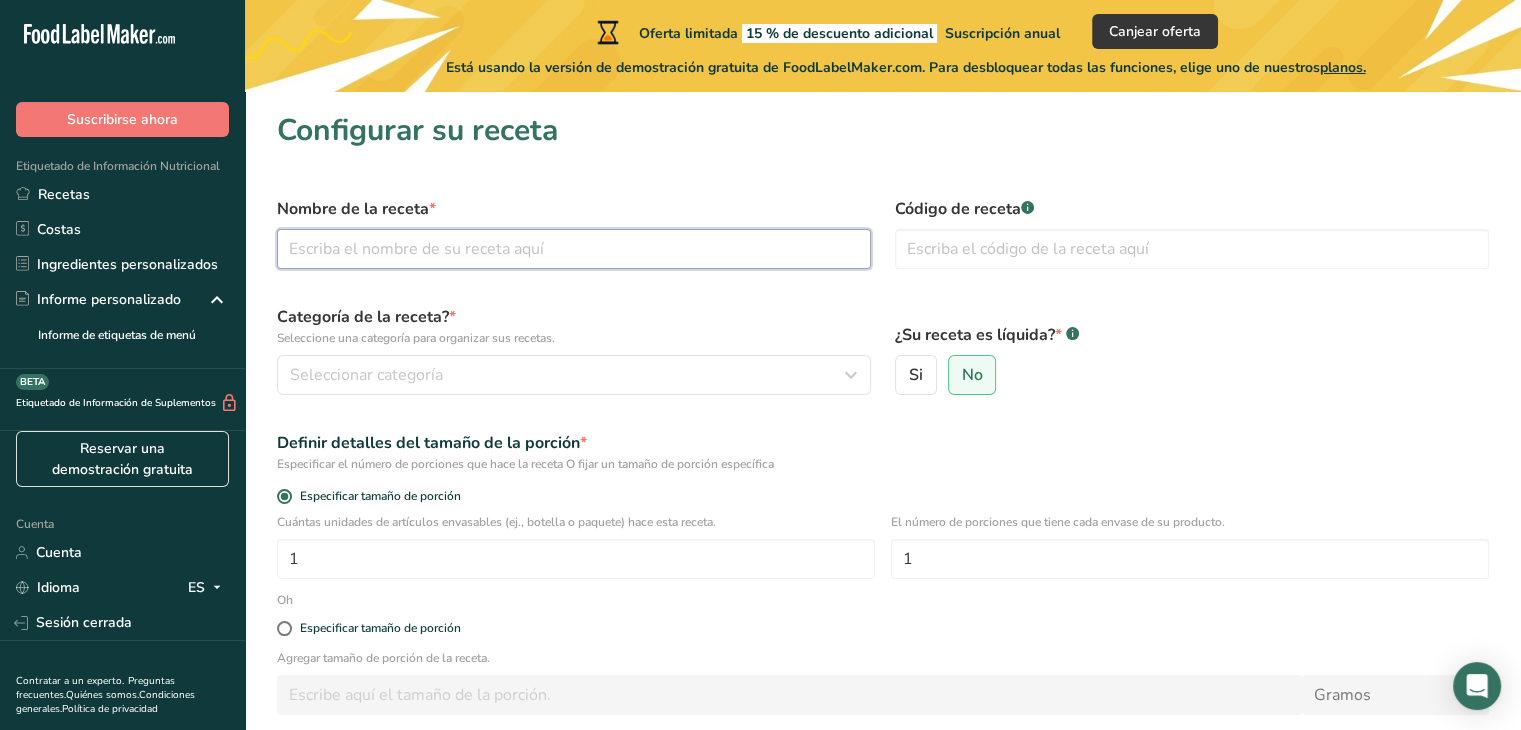 click at bounding box center [574, 249] 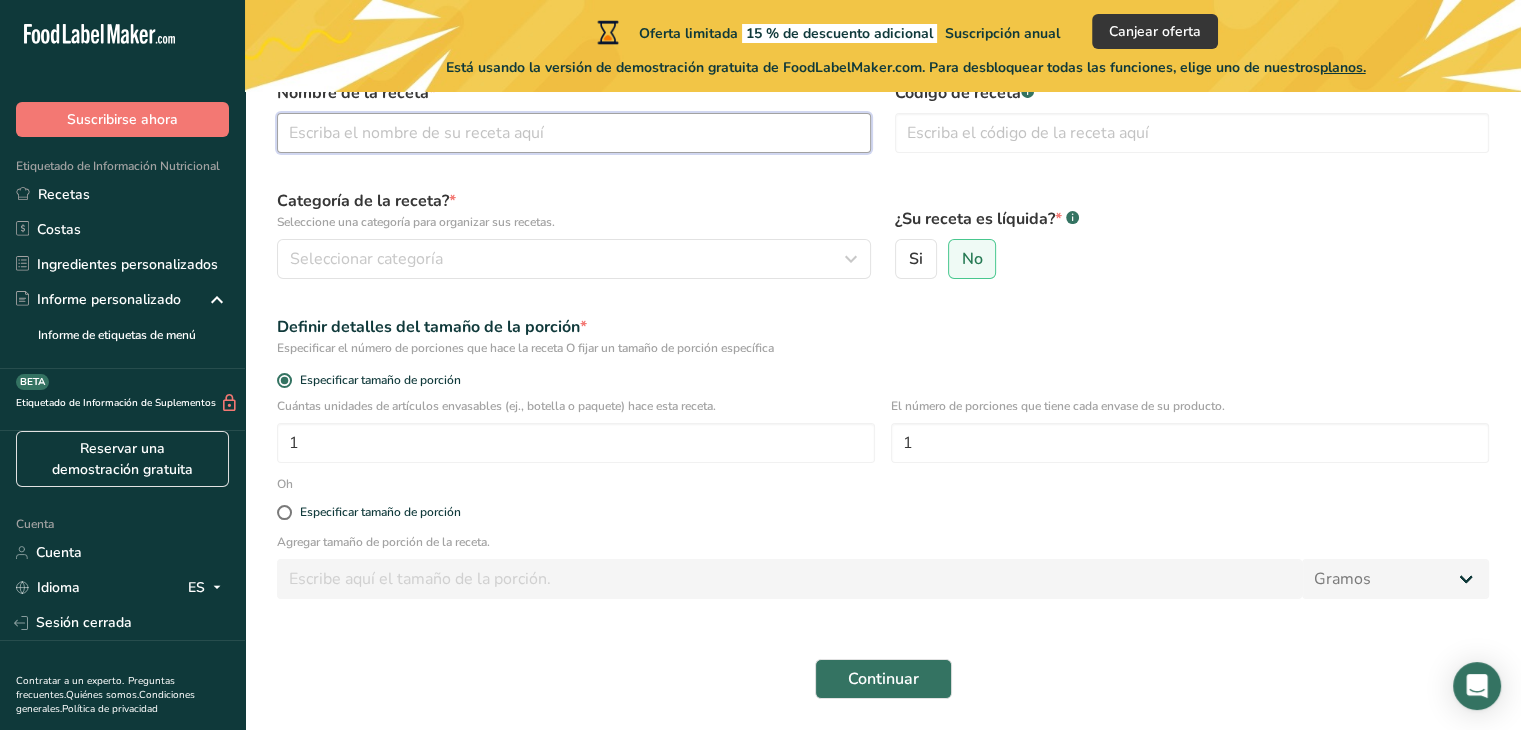 scroll, scrollTop: 0, scrollLeft: 0, axis: both 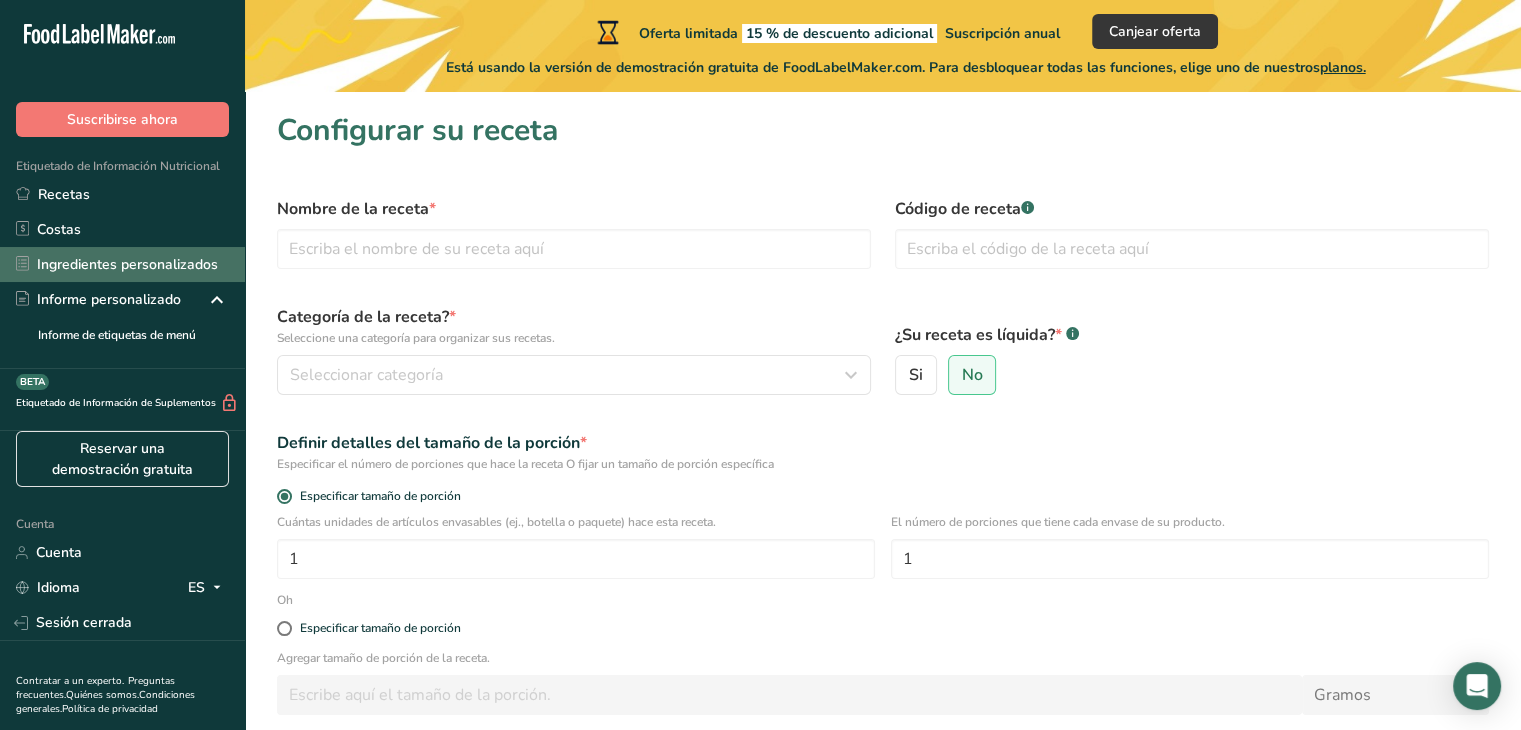 click on "Ingredientes personalizados" at bounding box center [127, 264] 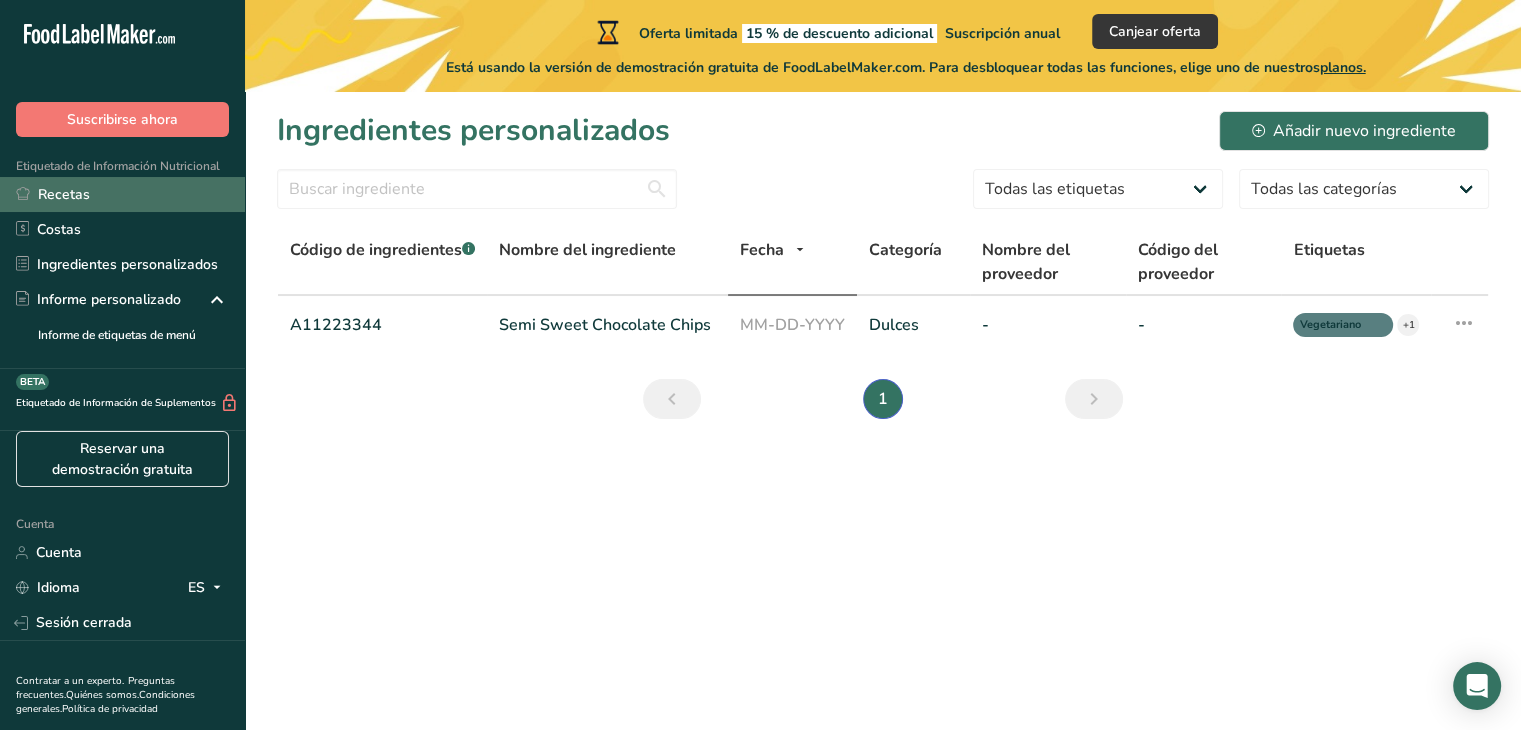 click on "Recetas" at bounding box center [64, 194] 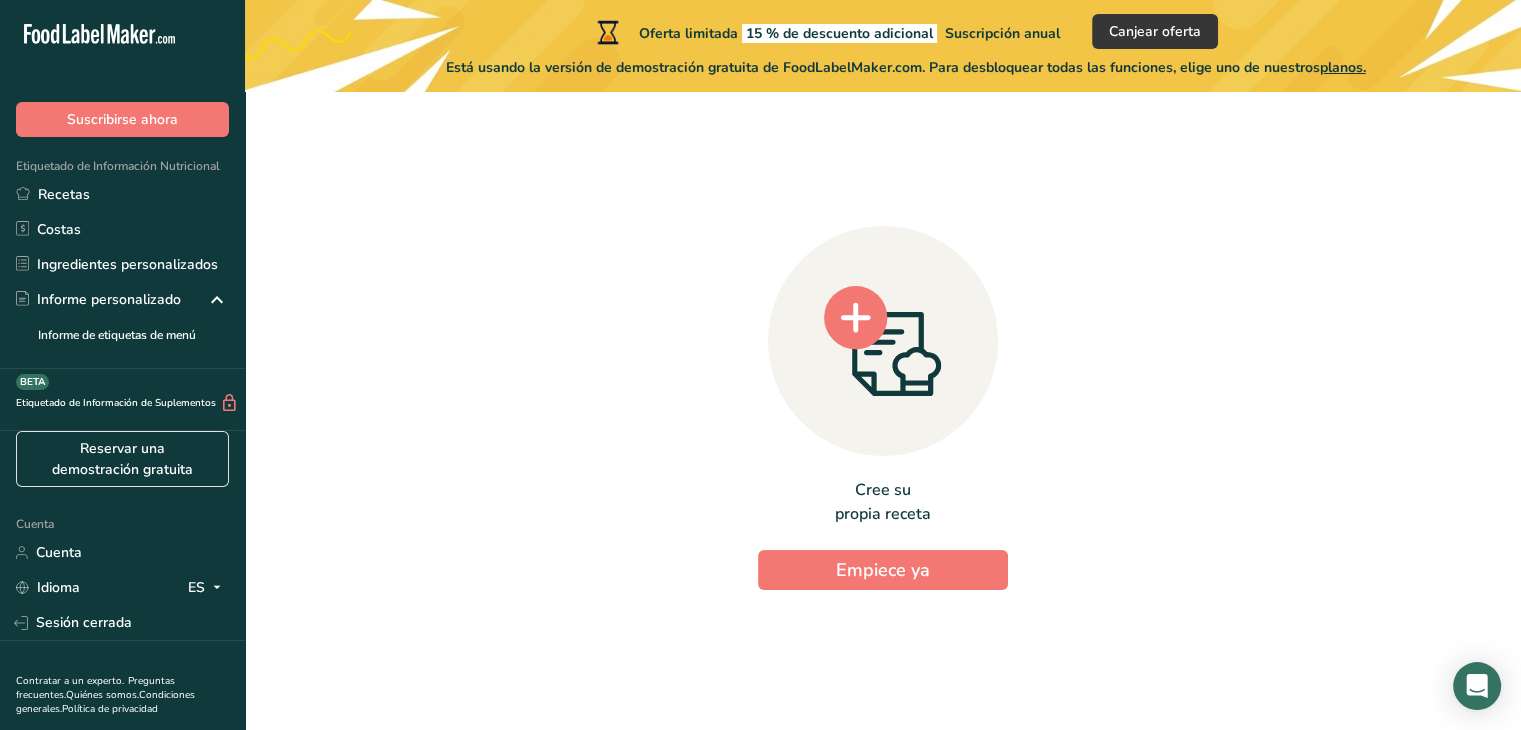 click on ".a-20{fill:#fff;}" 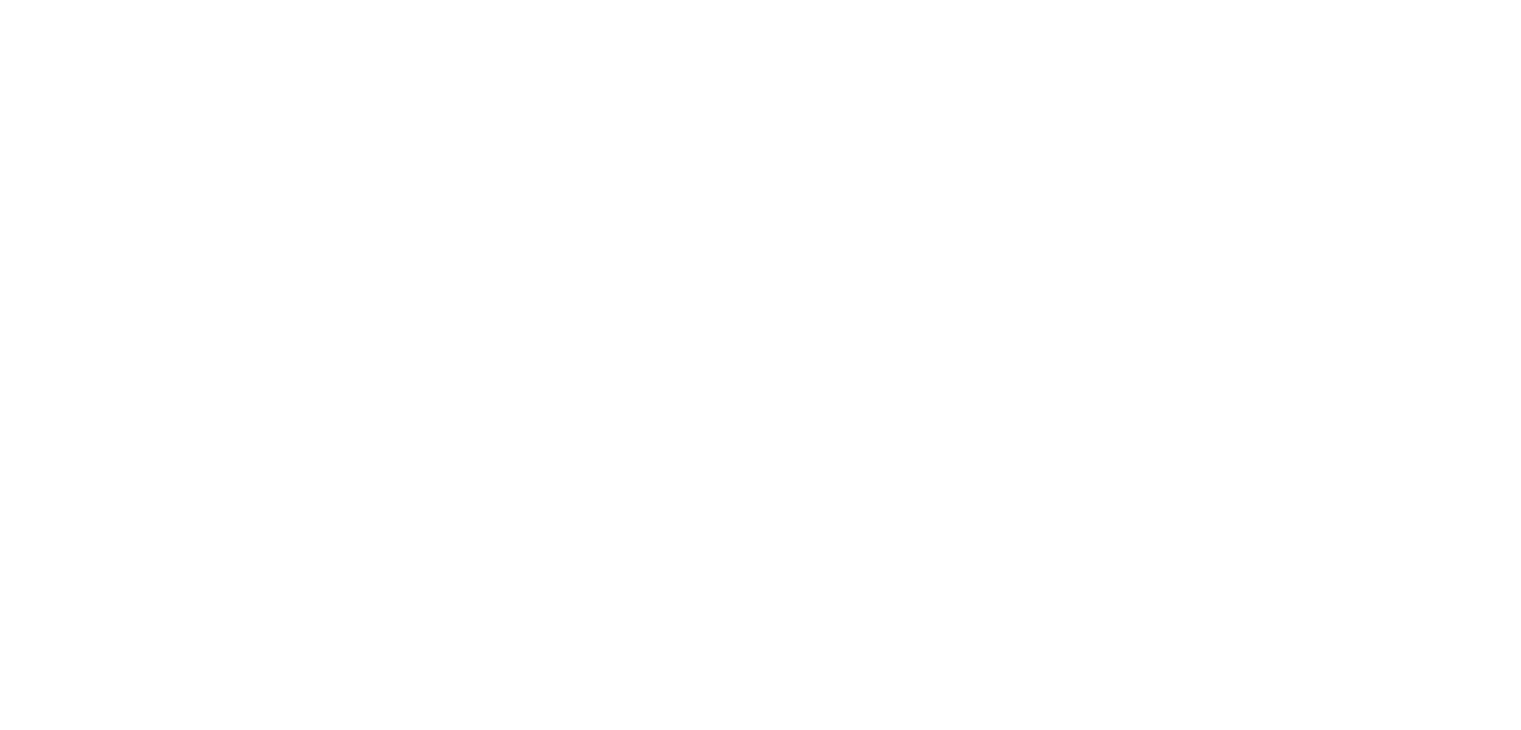 scroll, scrollTop: 0, scrollLeft: 0, axis: both 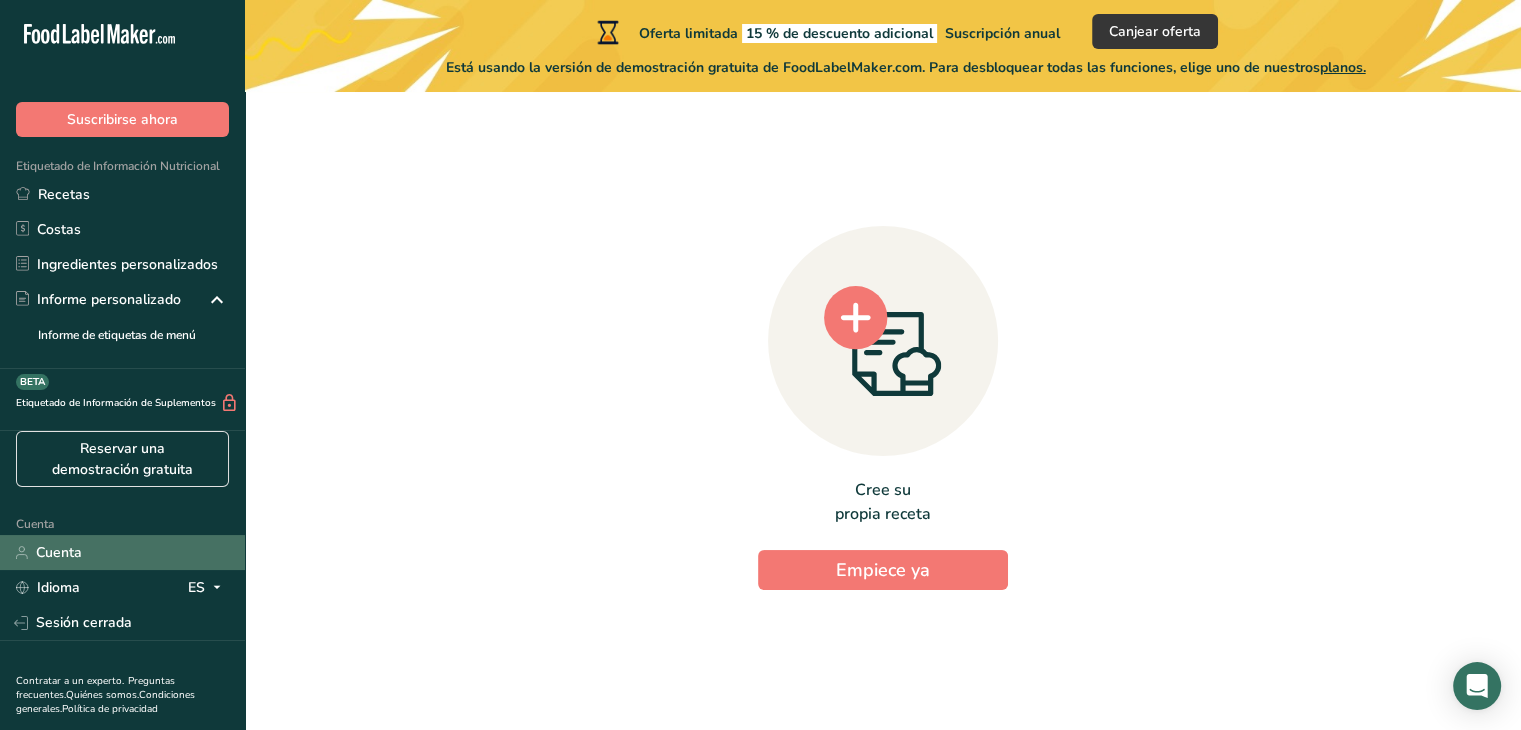 click on "Cuenta" at bounding box center [59, 552] 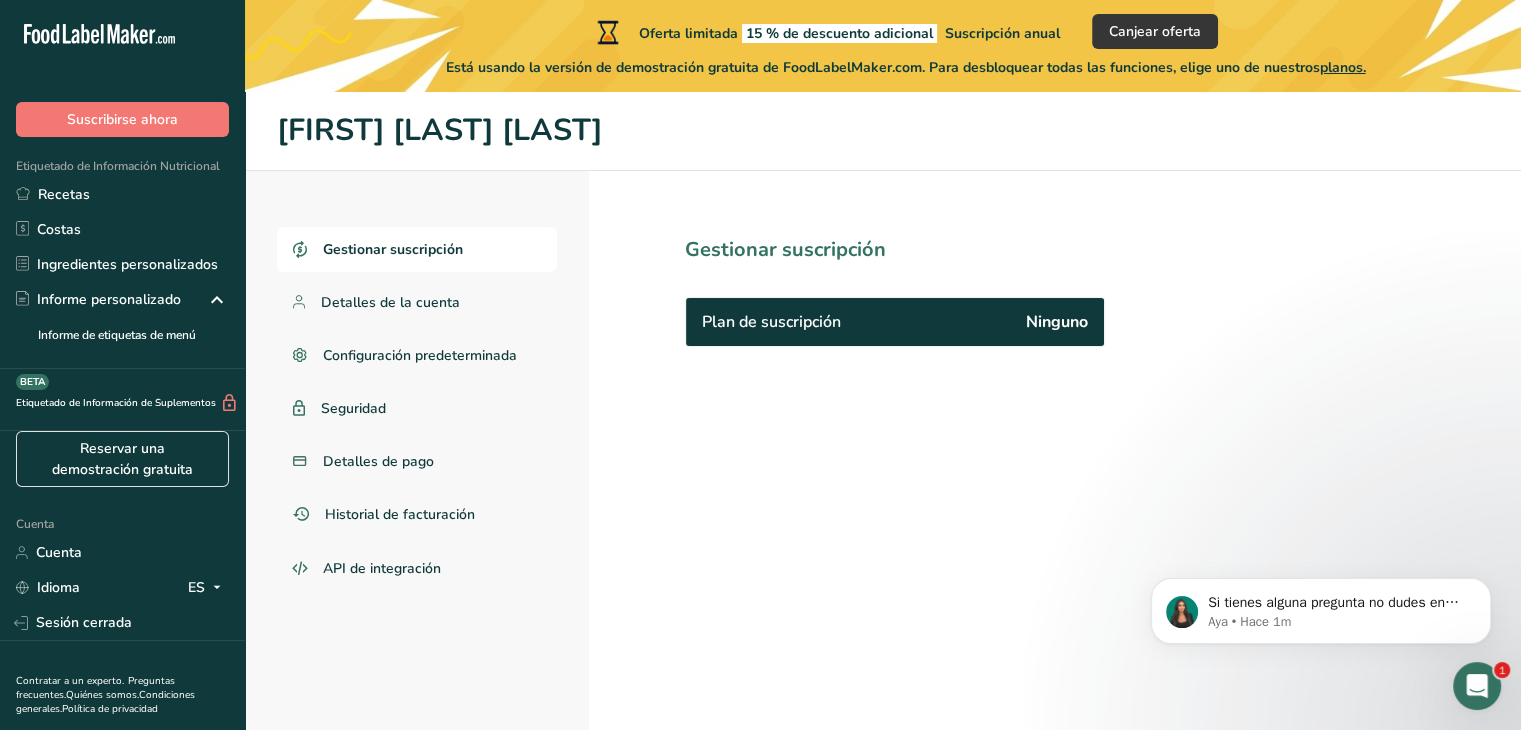 scroll, scrollTop: 0, scrollLeft: 0, axis: both 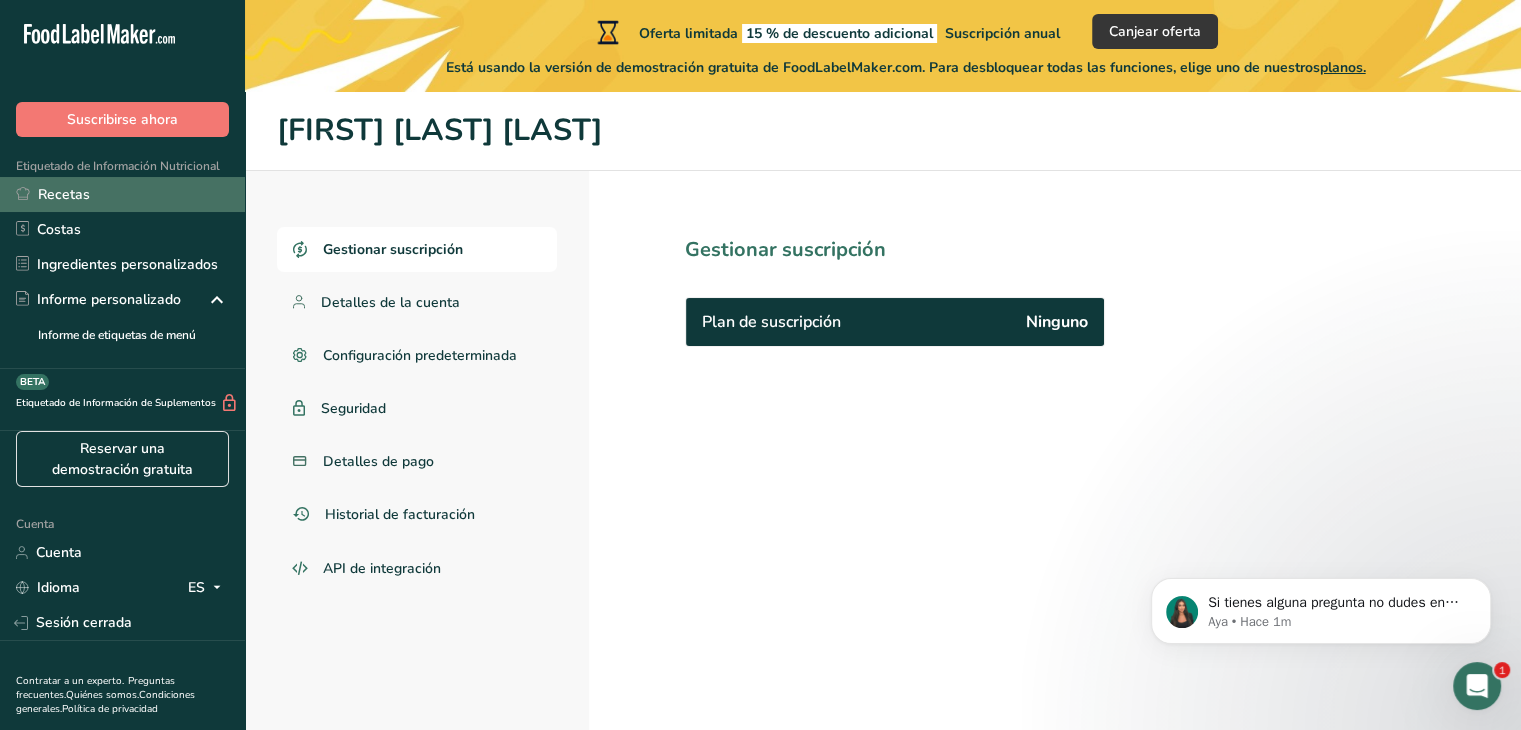 click on "Recetas" at bounding box center [122, 194] 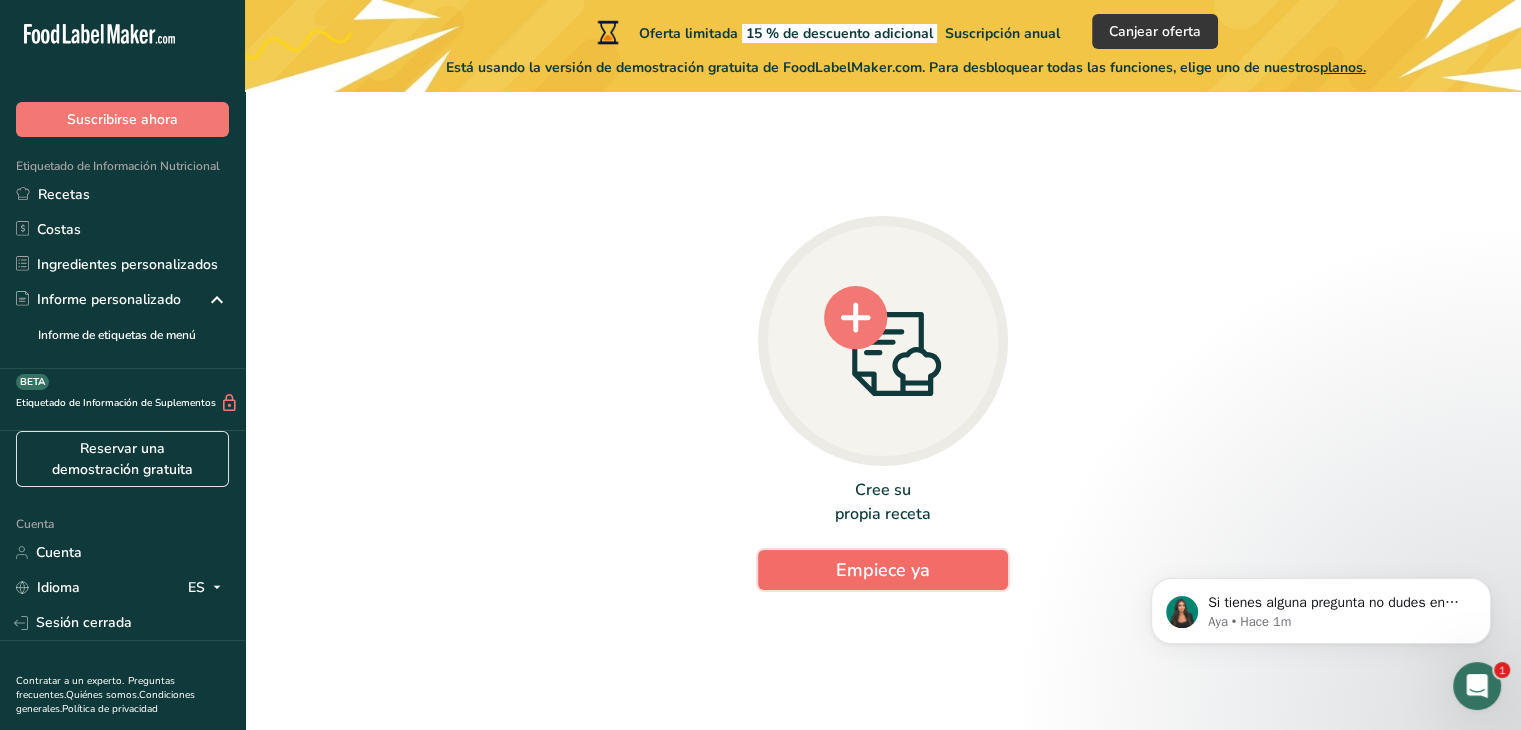 click on "Empiece ya" at bounding box center (883, 570) 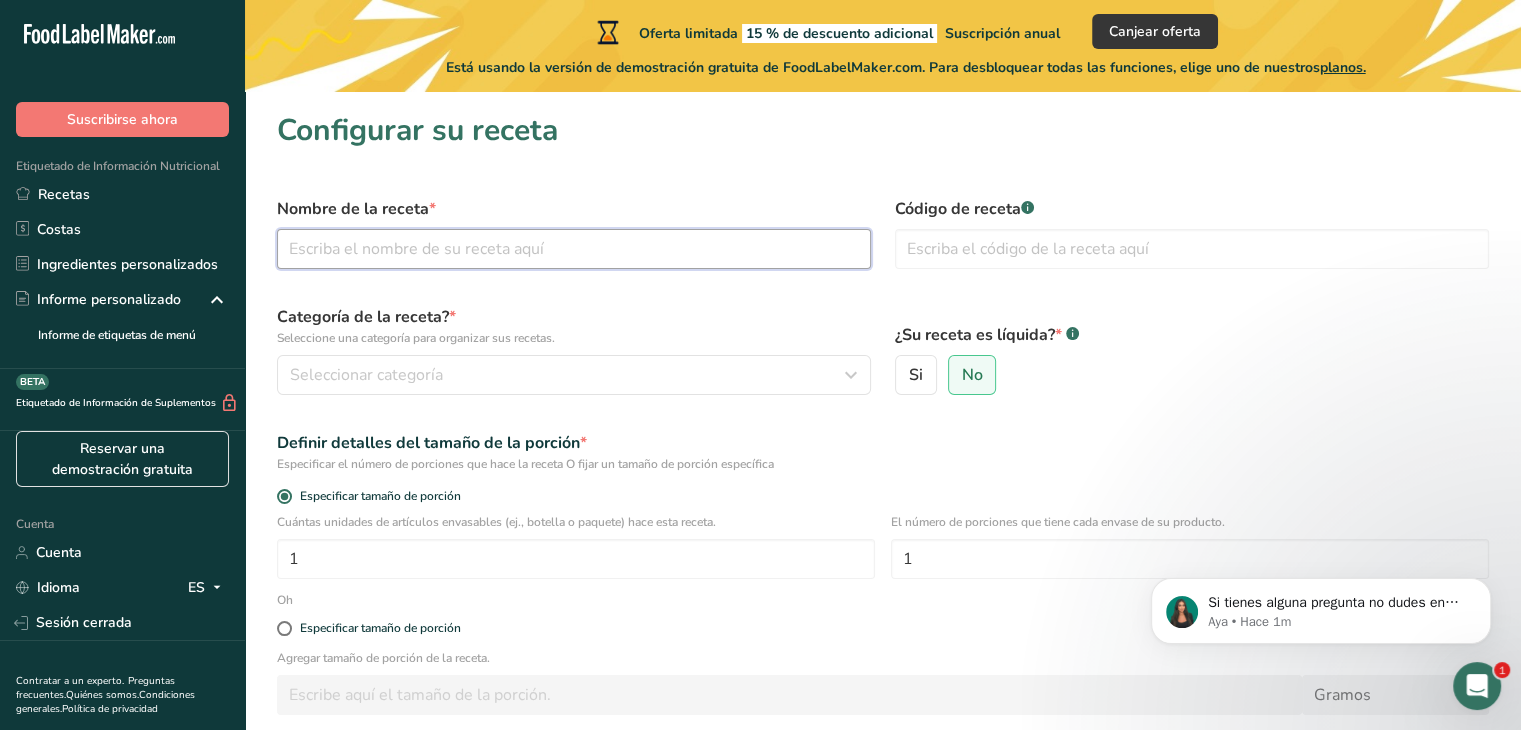 click at bounding box center [574, 249] 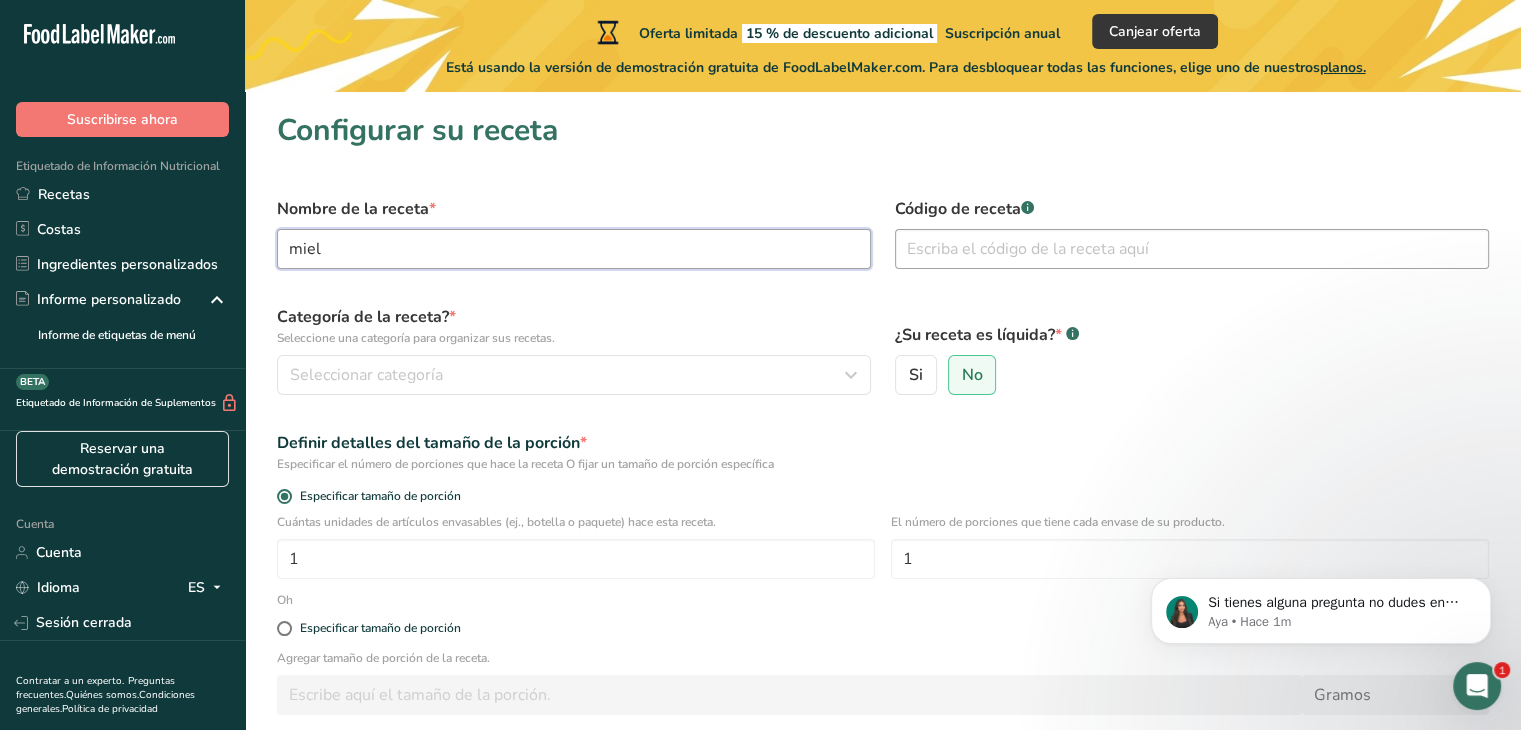 type on "miel" 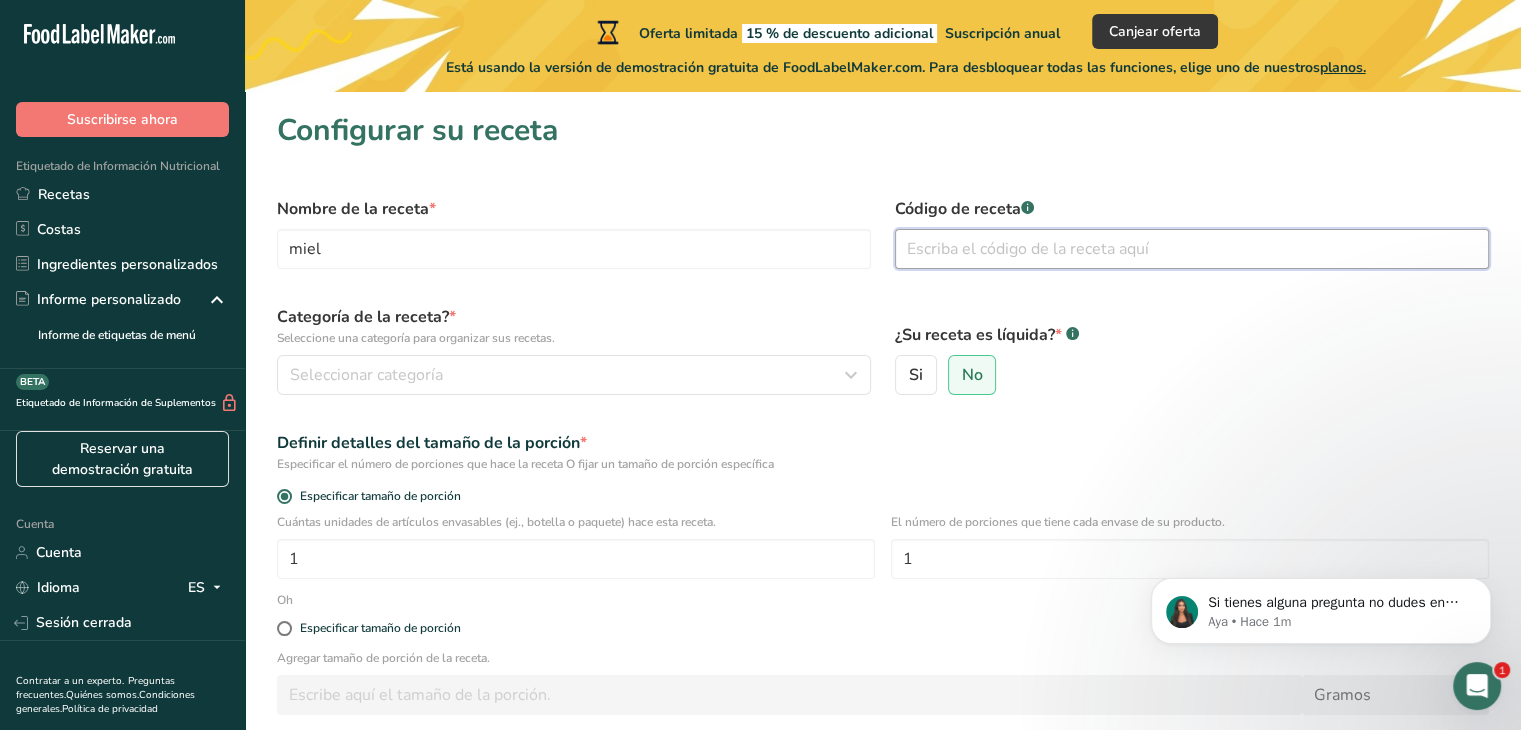 click at bounding box center (1192, 249) 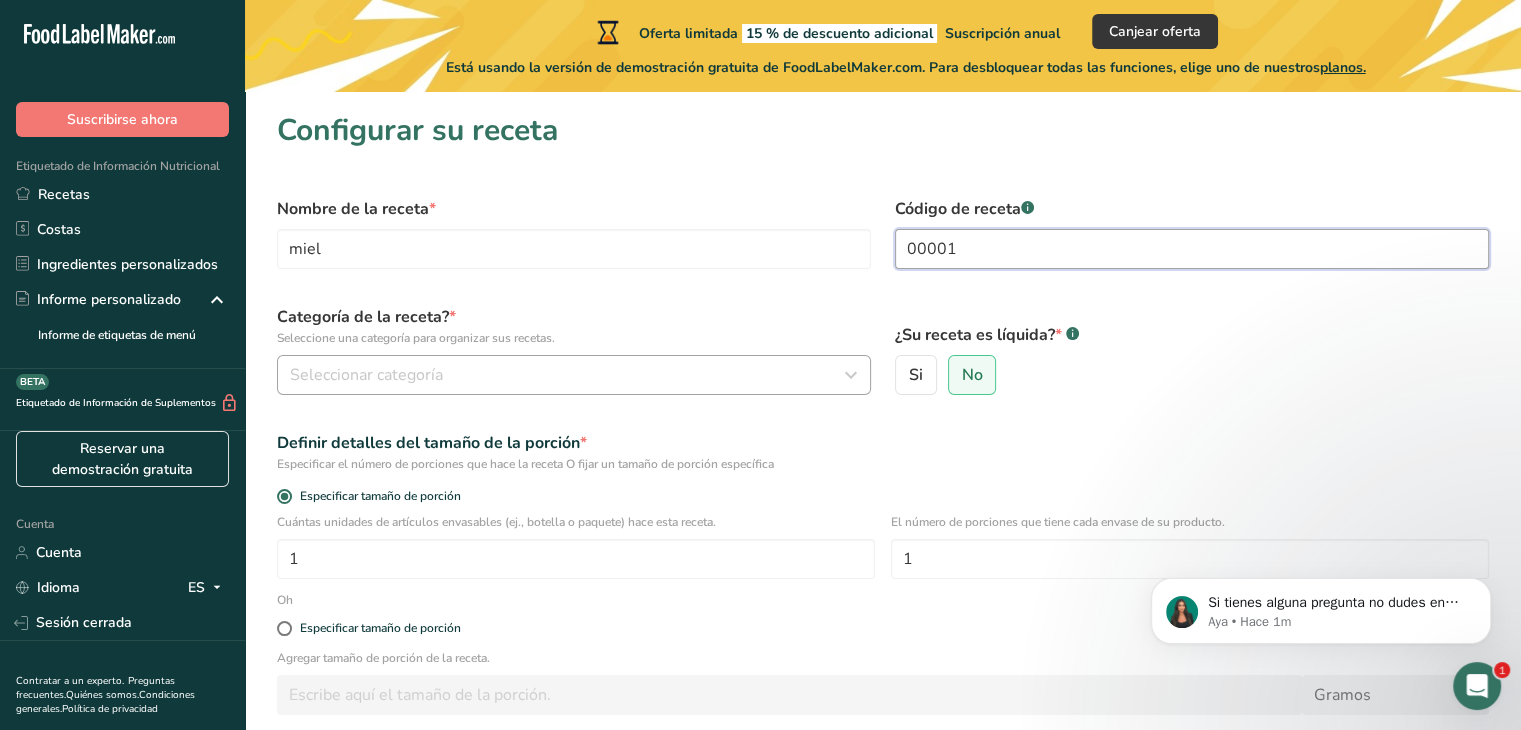 type on "00001" 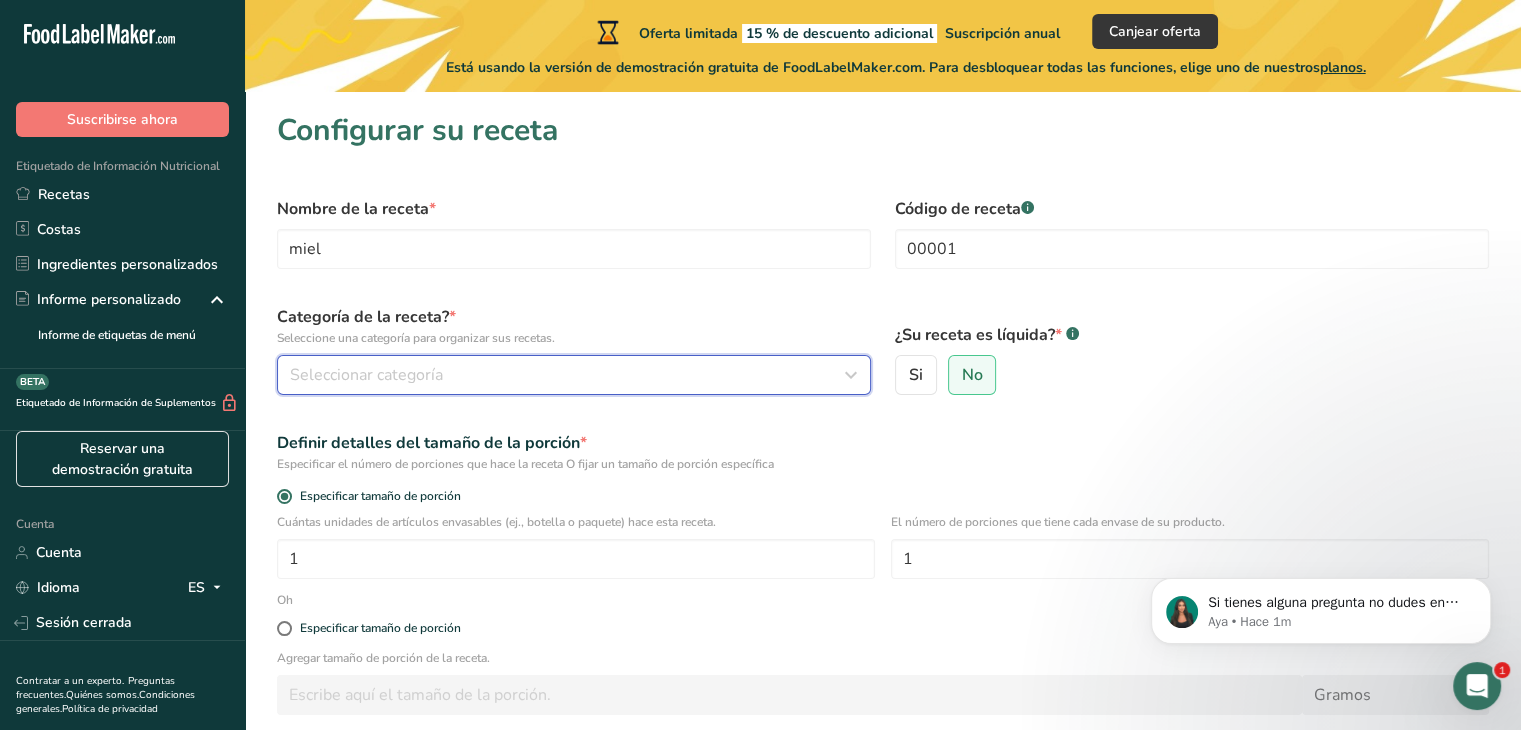 click on "Seleccionar categoría" at bounding box center [568, 375] 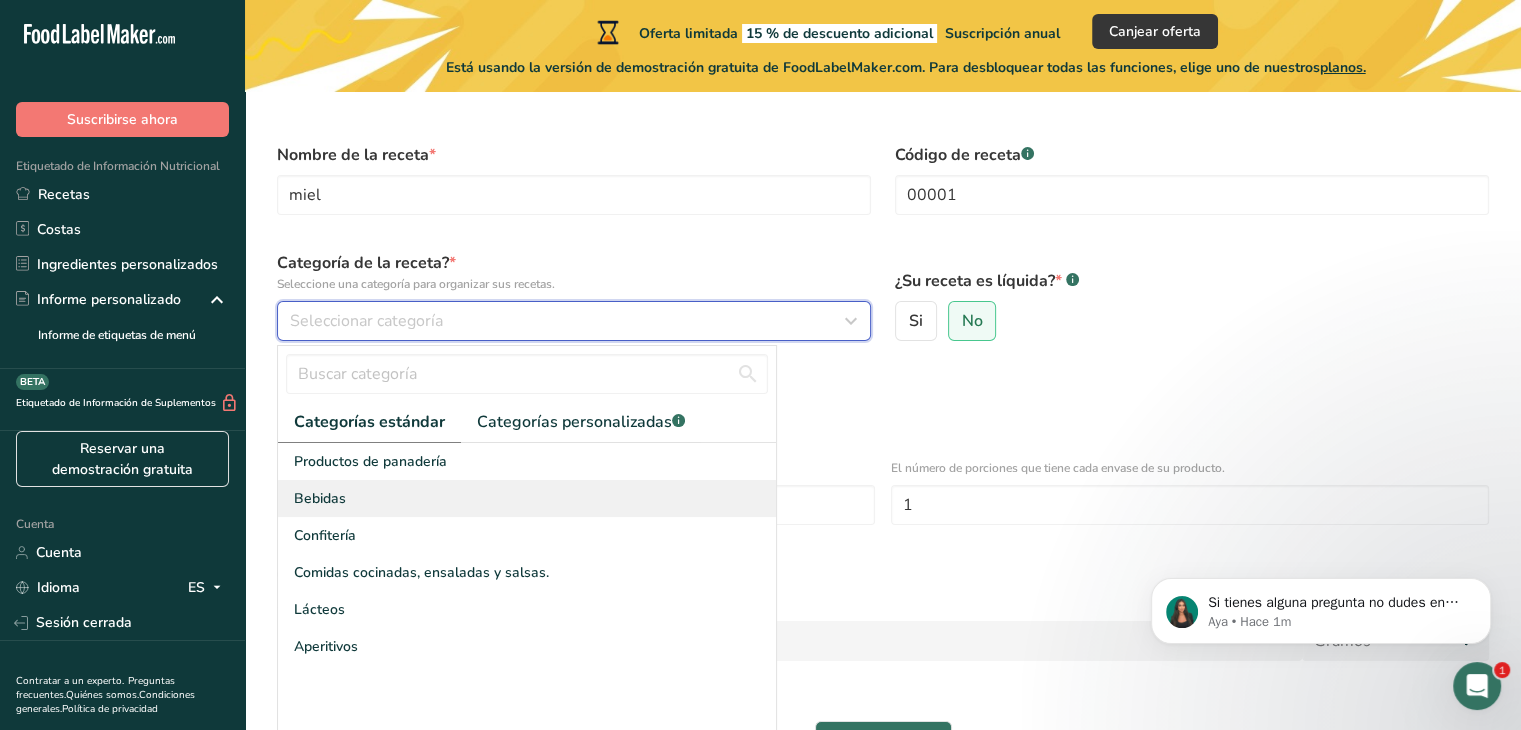 scroll, scrollTop: 55, scrollLeft: 0, axis: vertical 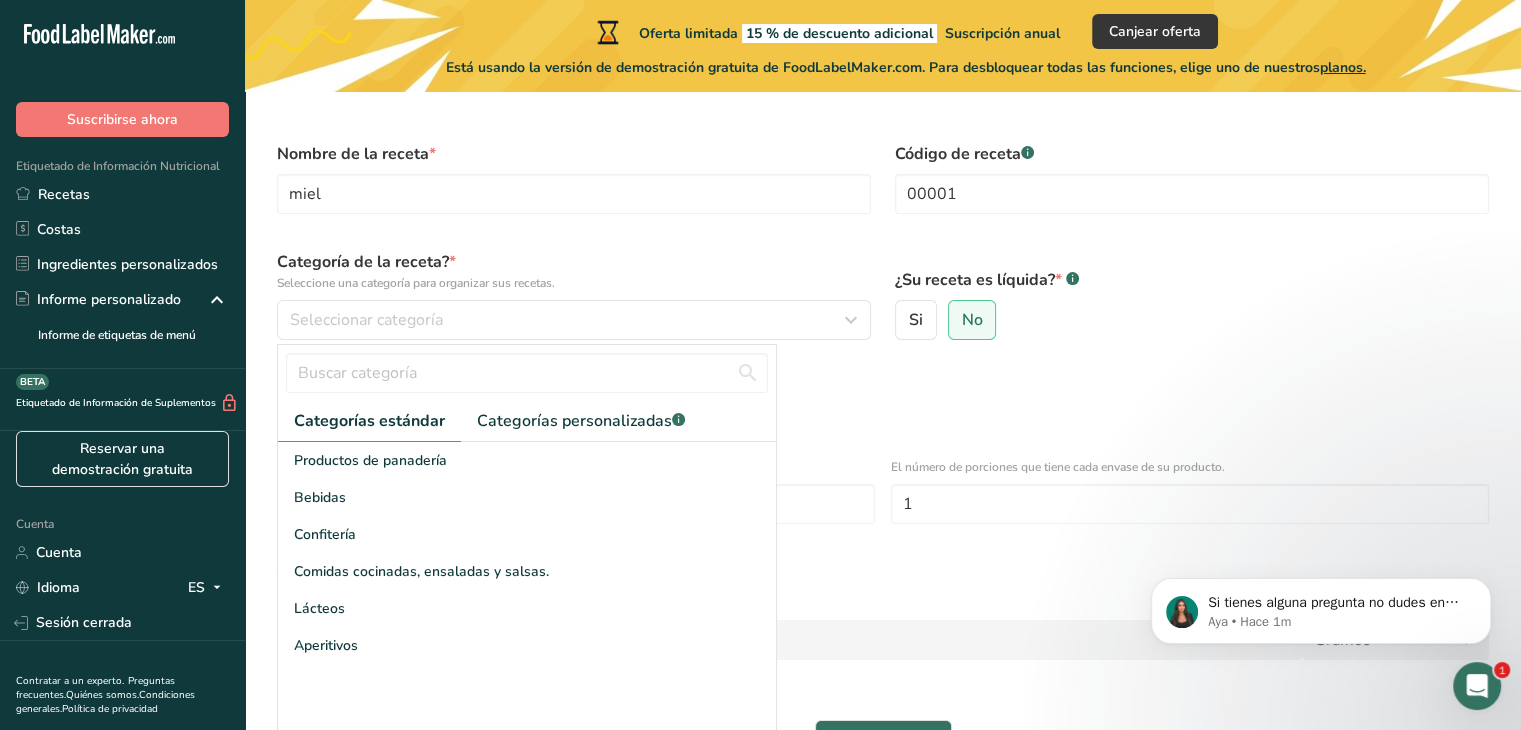 drag, startPoint x: 286, startPoint y: 453, endPoint x: 510, endPoint y: 681, distance: 319.6248 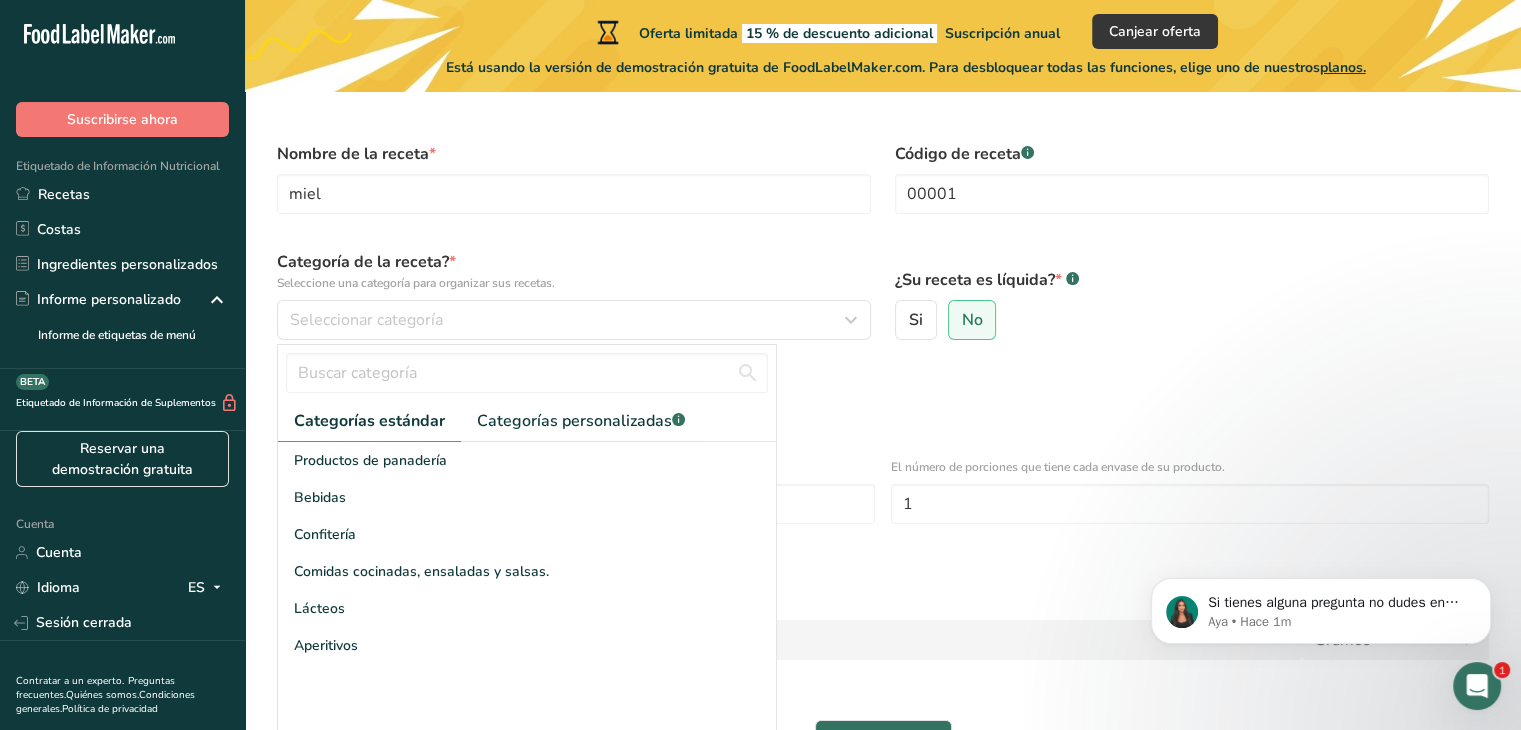 click on "Productos de panadería
Bebidas
Confitería
Comidas cocinadas, ensaladas y salsas.
Lácteos
Aperitivos" at bounding box center [527, 592] 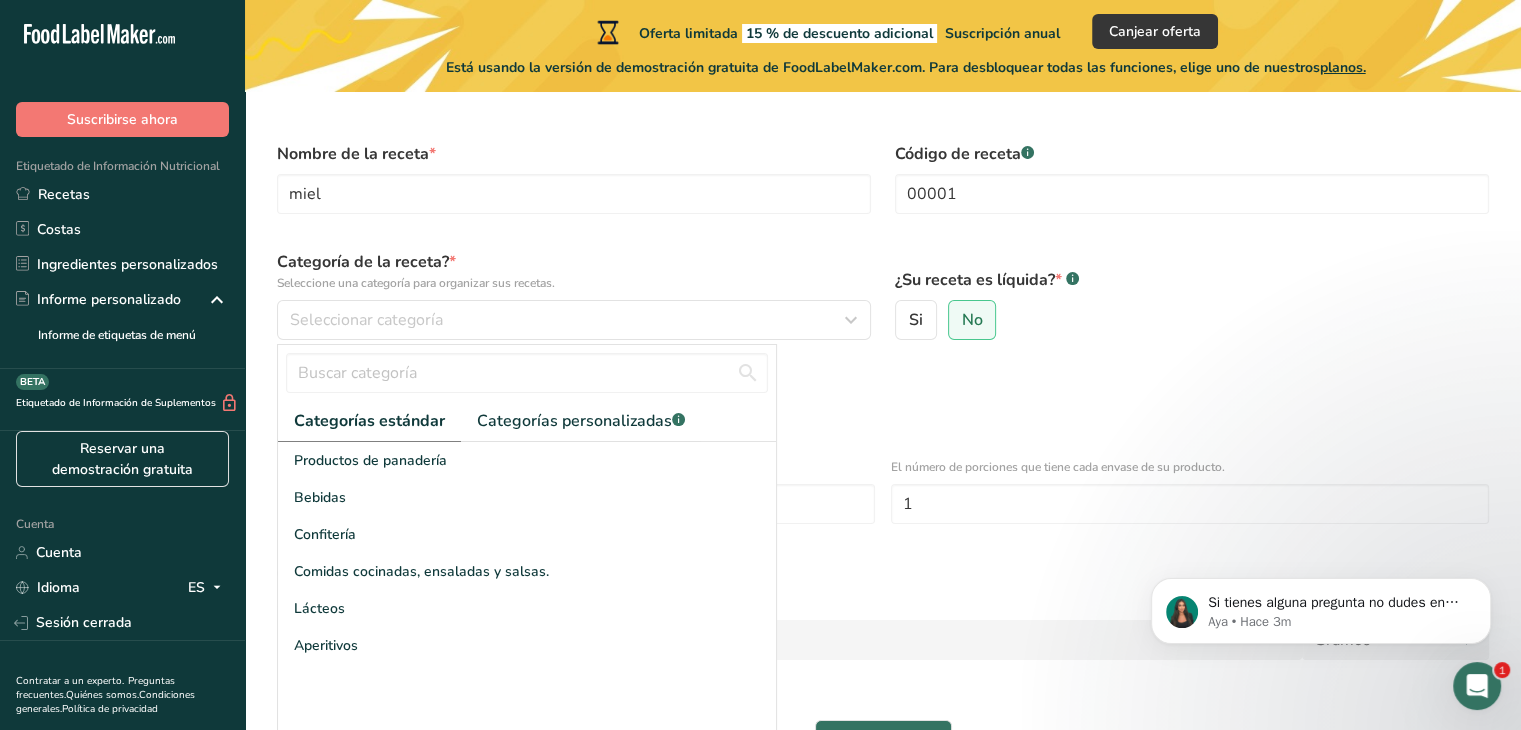 click on "Especificar el número de porciones que hace la receta O fijar un tamaño de porción específica" at bounding box center [883, 409] 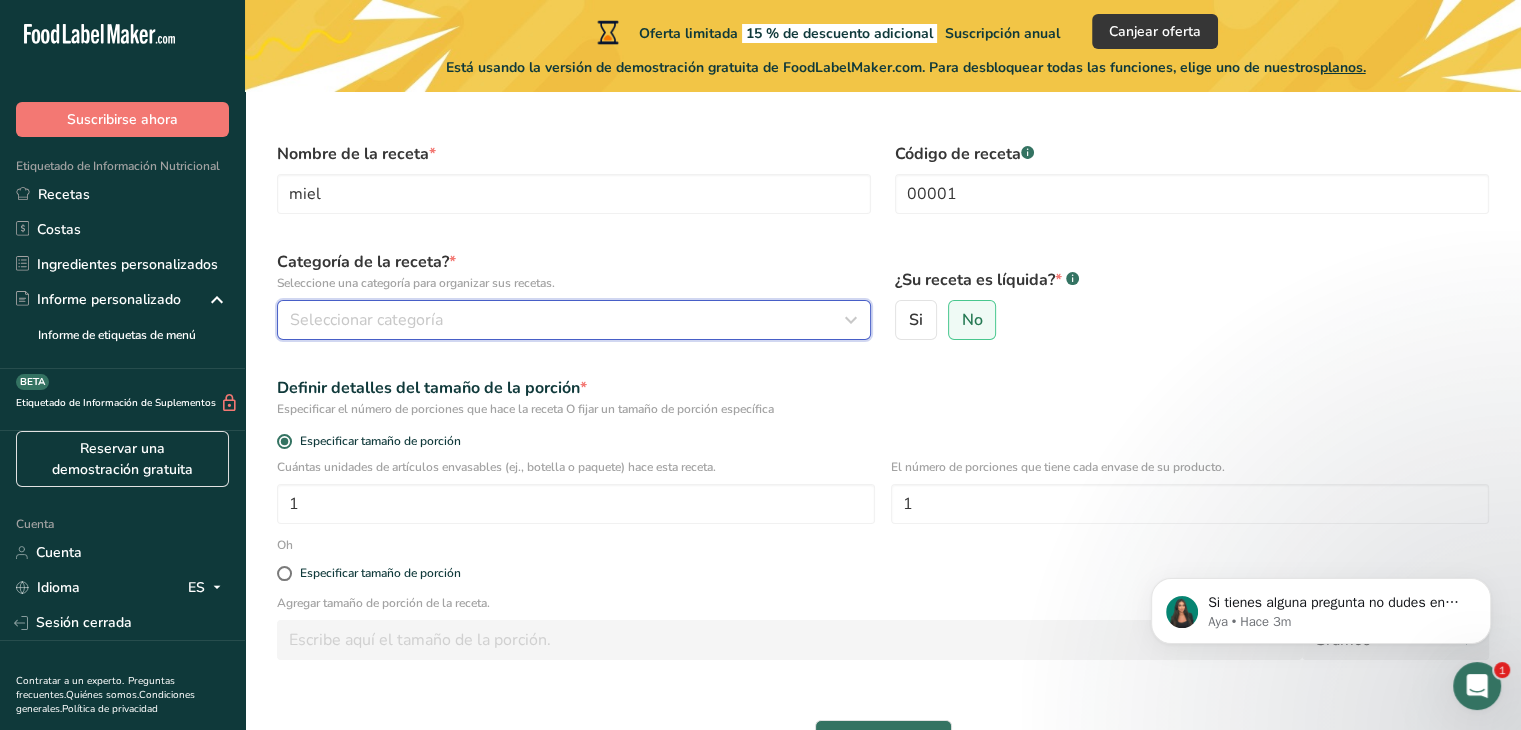 click on "Seleccionar categoría" at bounding box center (568, 320) 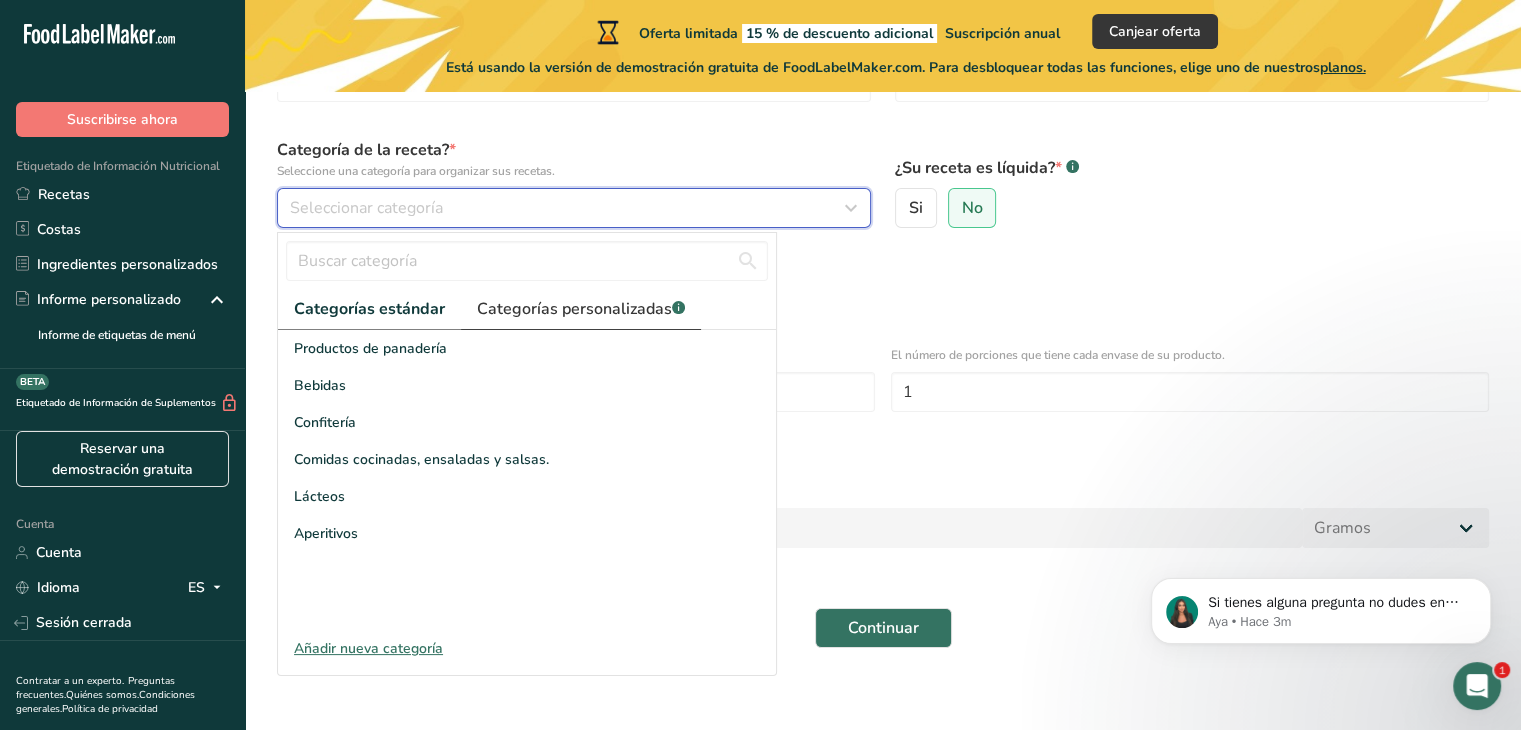 scroll, scrollTop: 171, scrollLeft: 0, axis: vertical 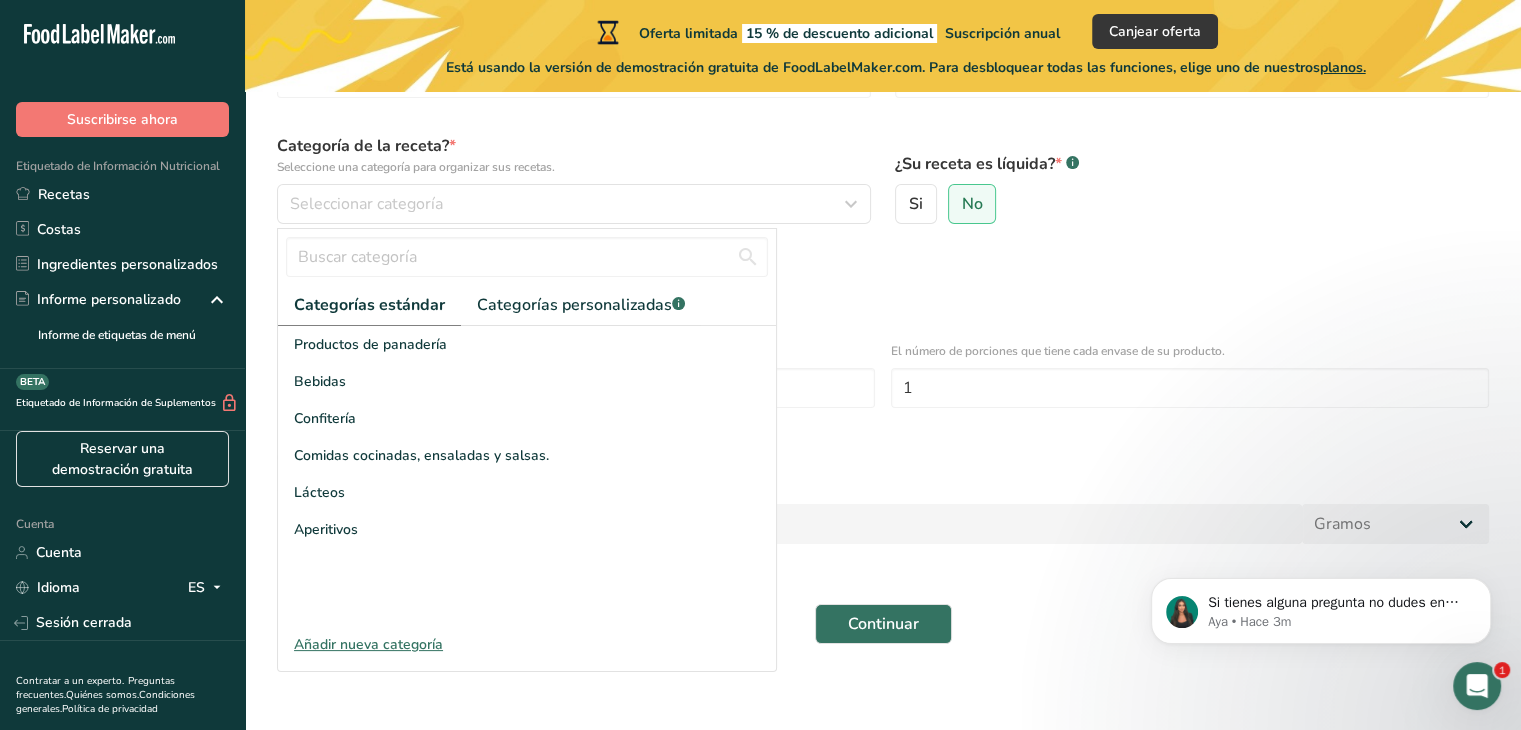 click on "Agregar tamaño de porción de la receta." at bounding box center [883, 487] 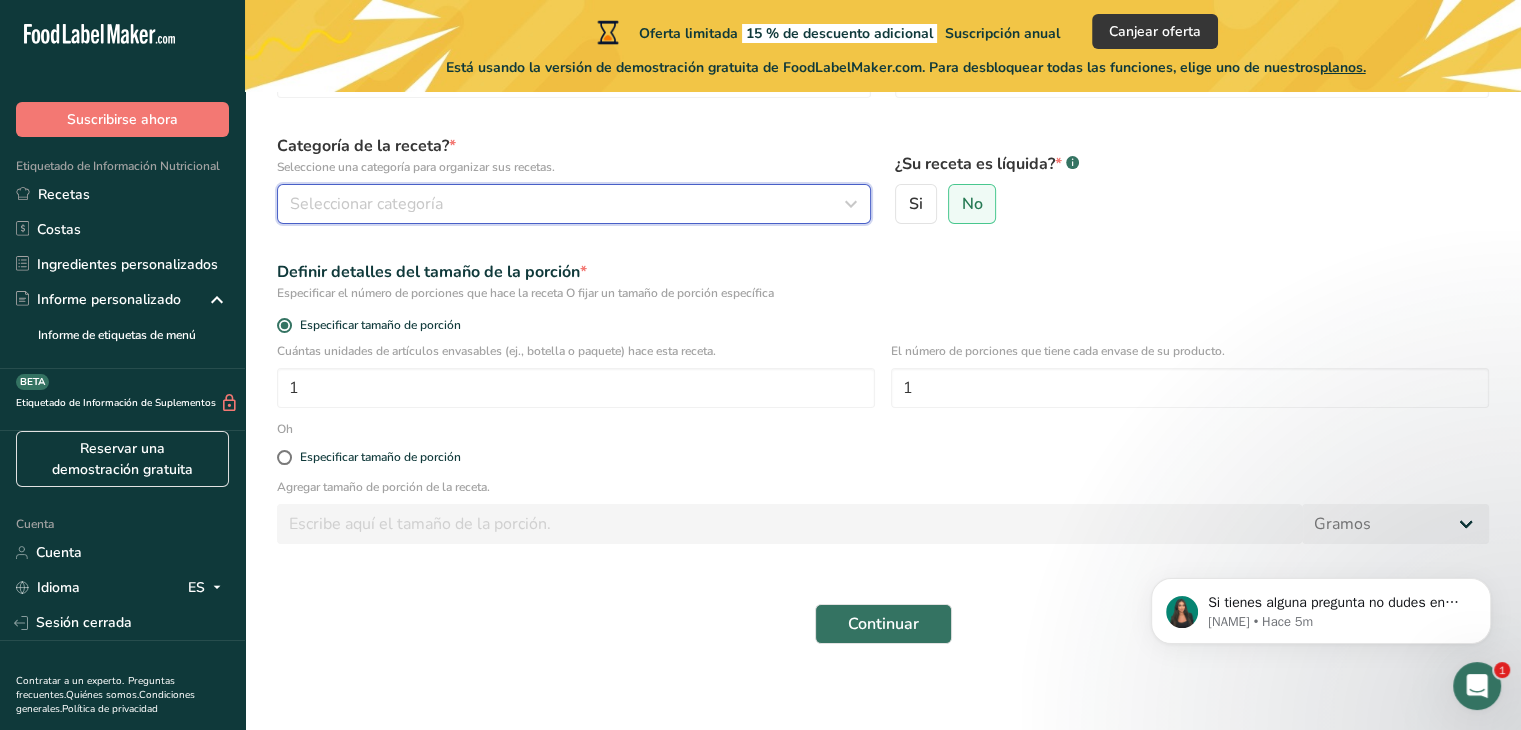 click at bounding box center (851, 204) 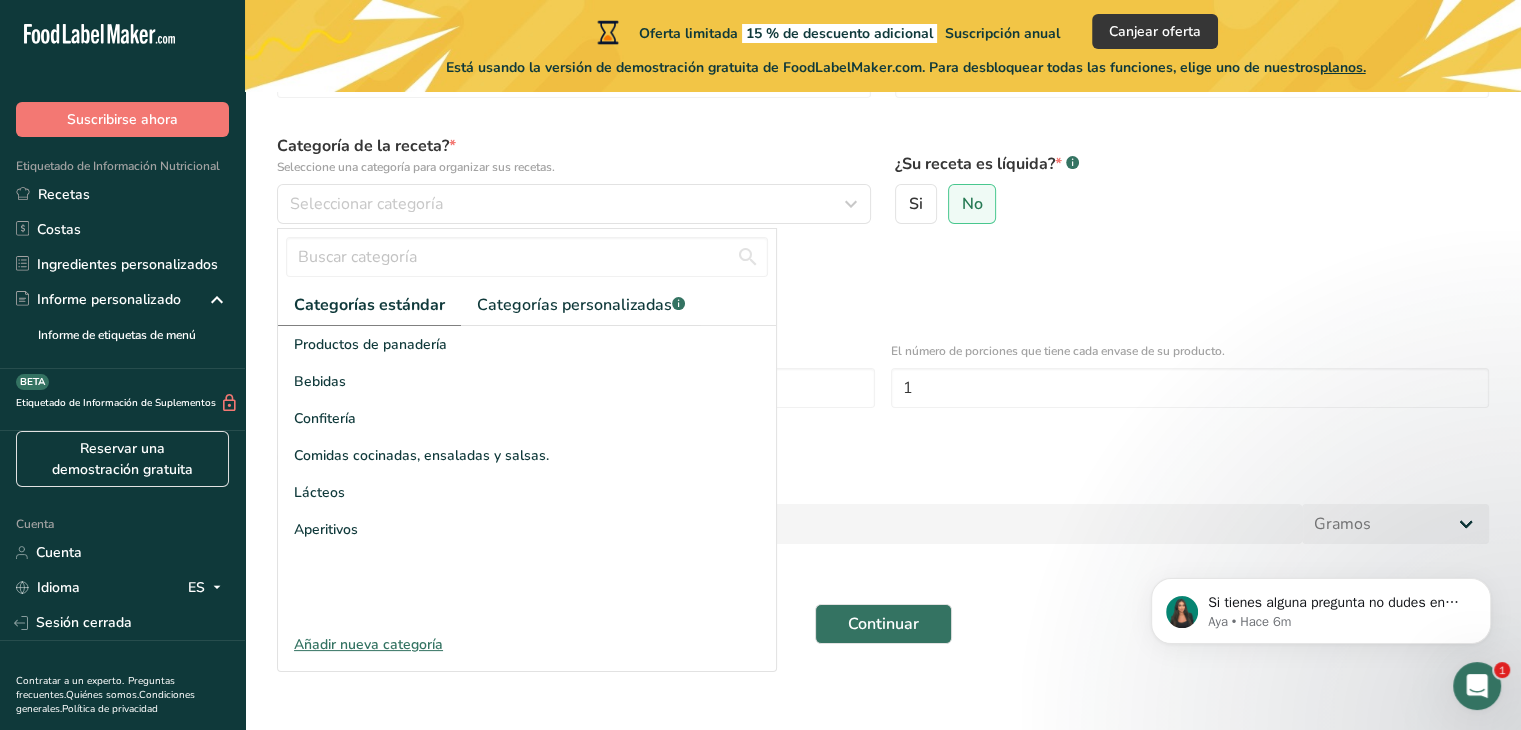 click on "Definir detalles del tamaño de la porción  *
Especificar el número de porciones que hace la receta O fijar un tamaño de porción específica" at bounding box center [883, 281] 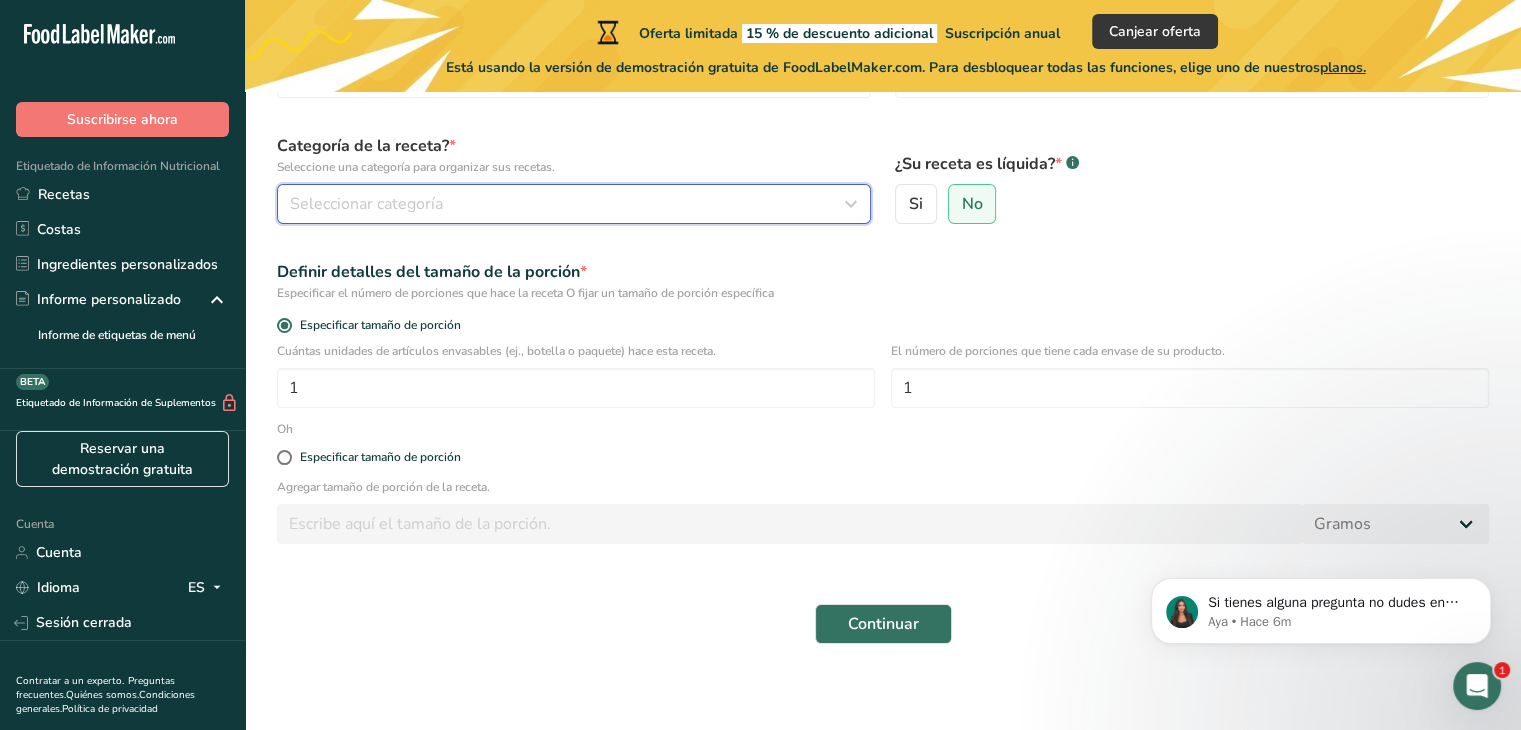 click at bounding box center (851, 204) 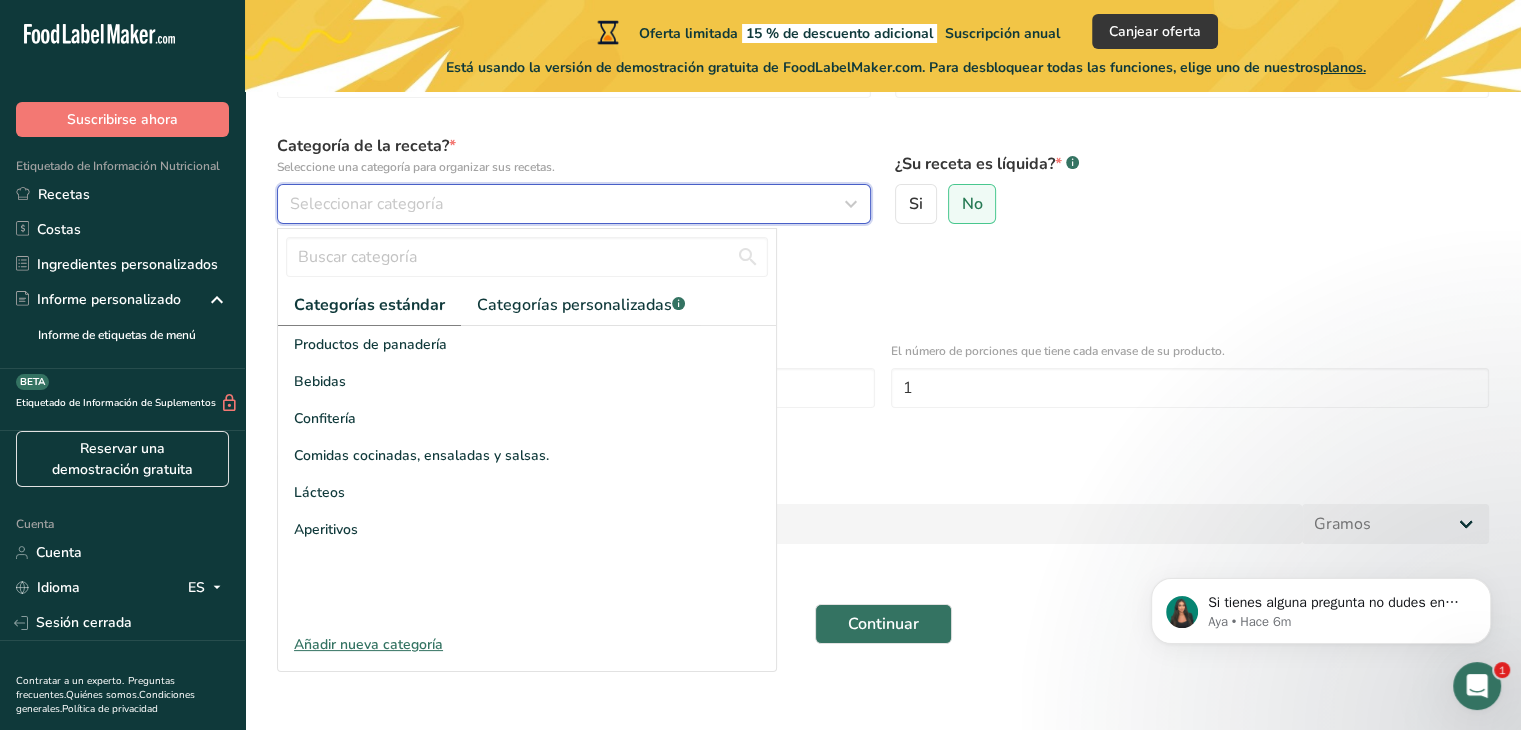 click on "Seleccionar categoría" at bounding box center [568, 204] 